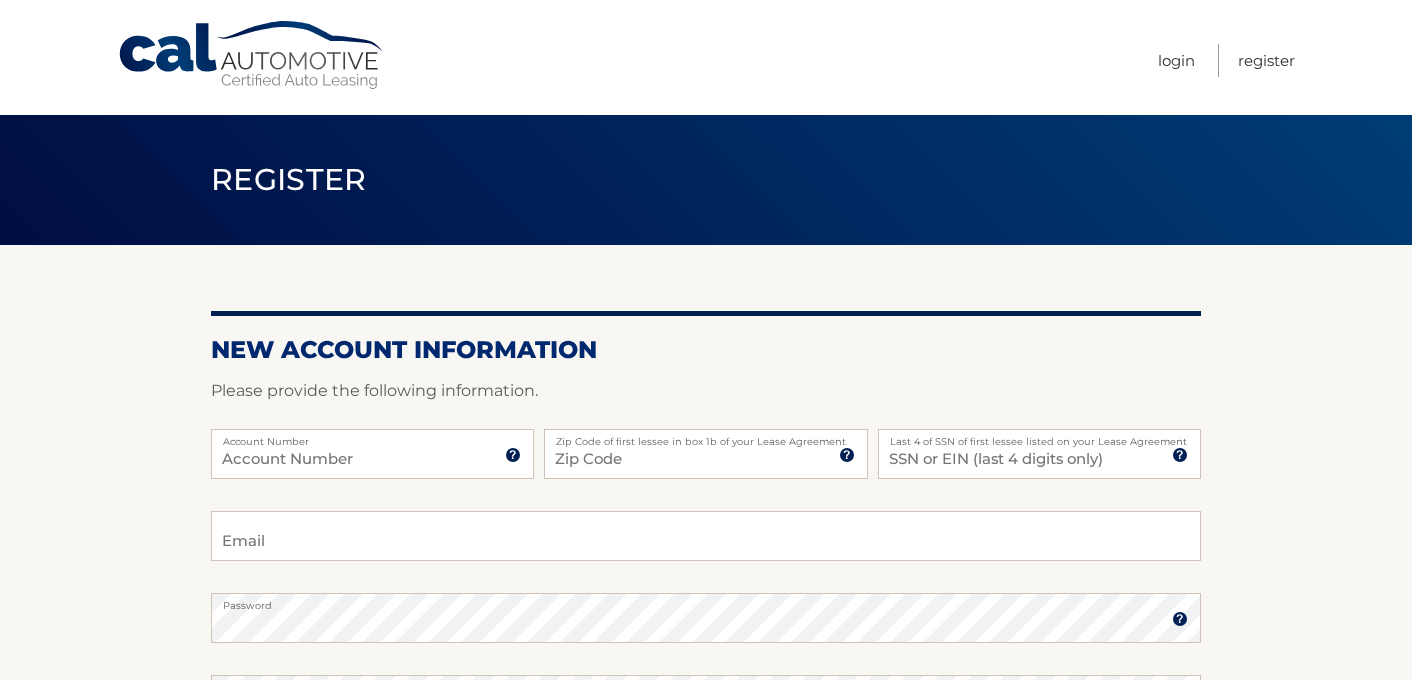 scroll, scrollTop: 0, scrollLeft: 0, axis: both 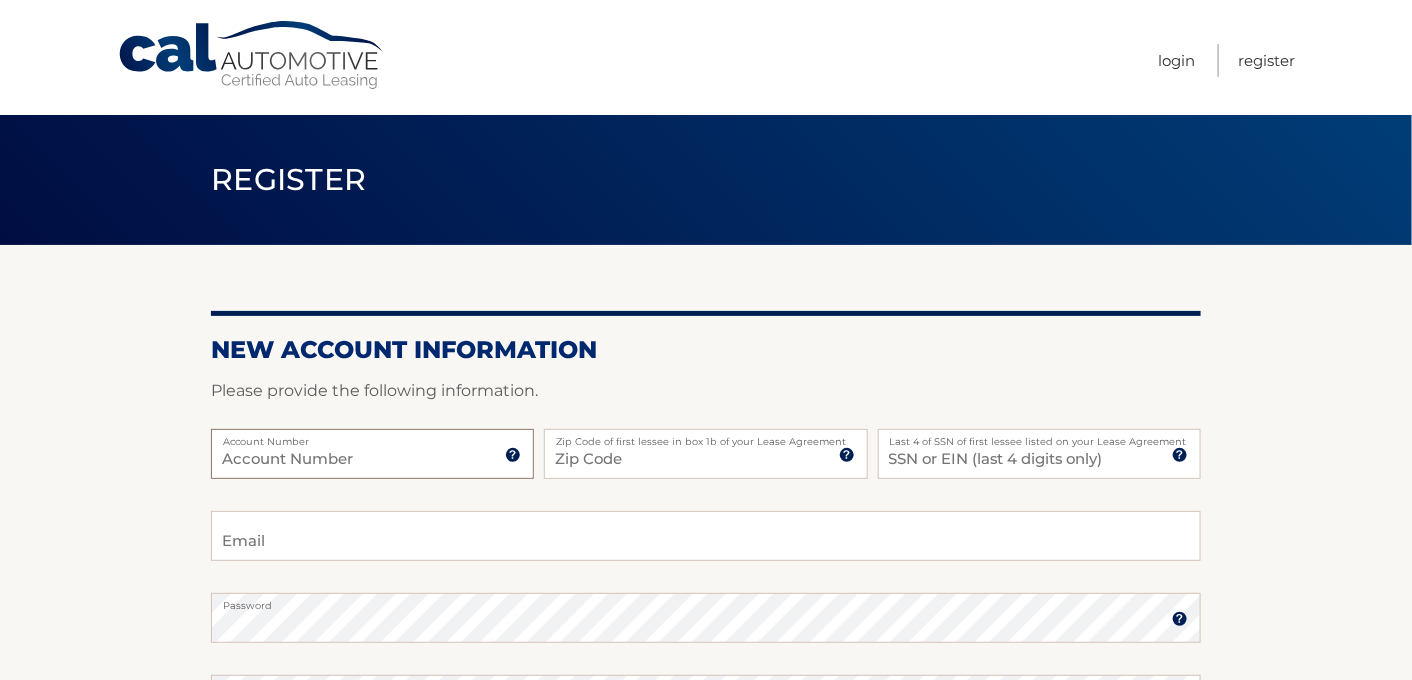 click on "Account Number" at bounding box center (372, 454) 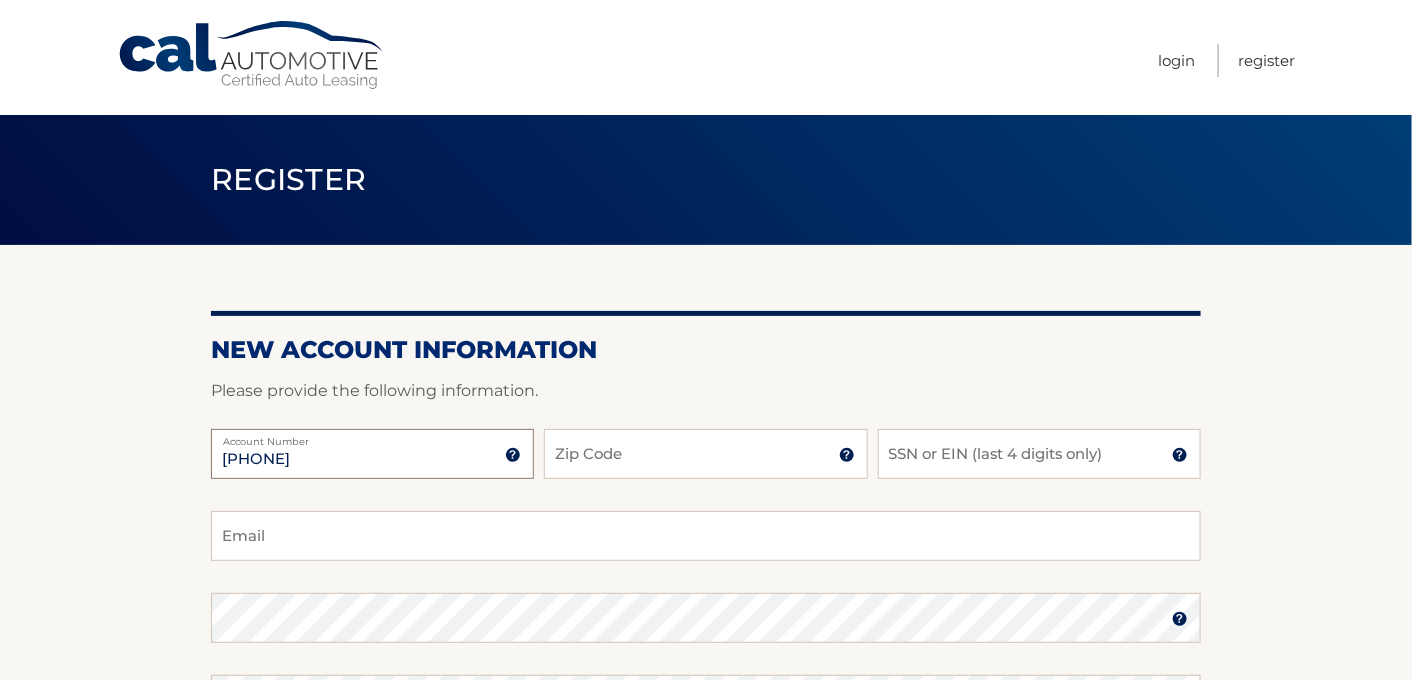 type on "44455972394" 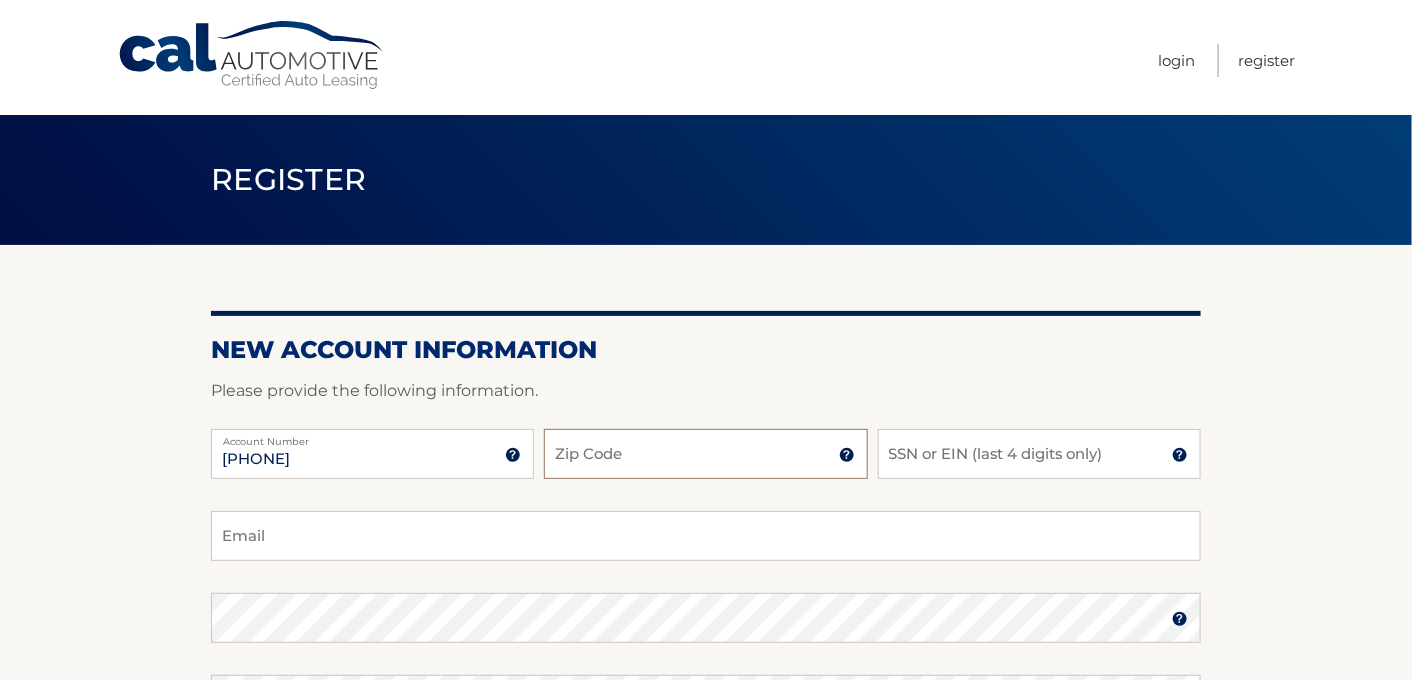 click on "Zip Code" at bounding box center (705, 454) 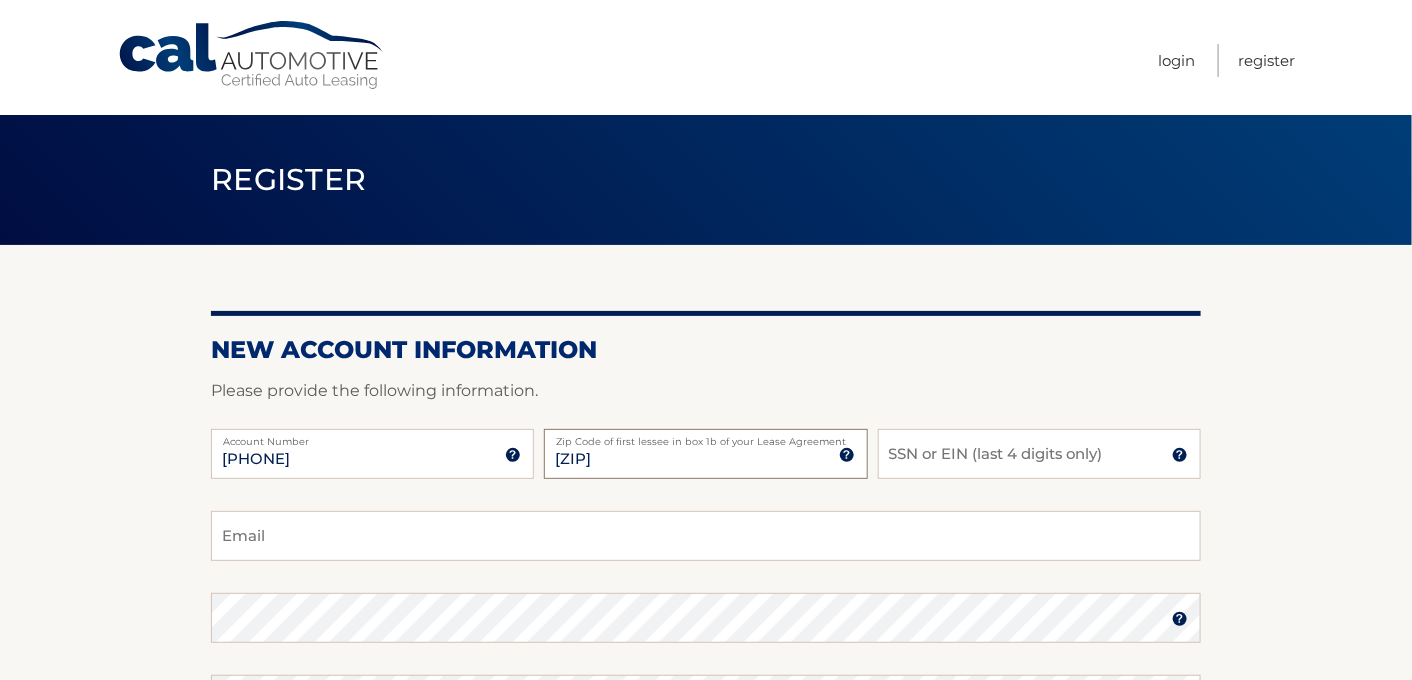 type on "10589" 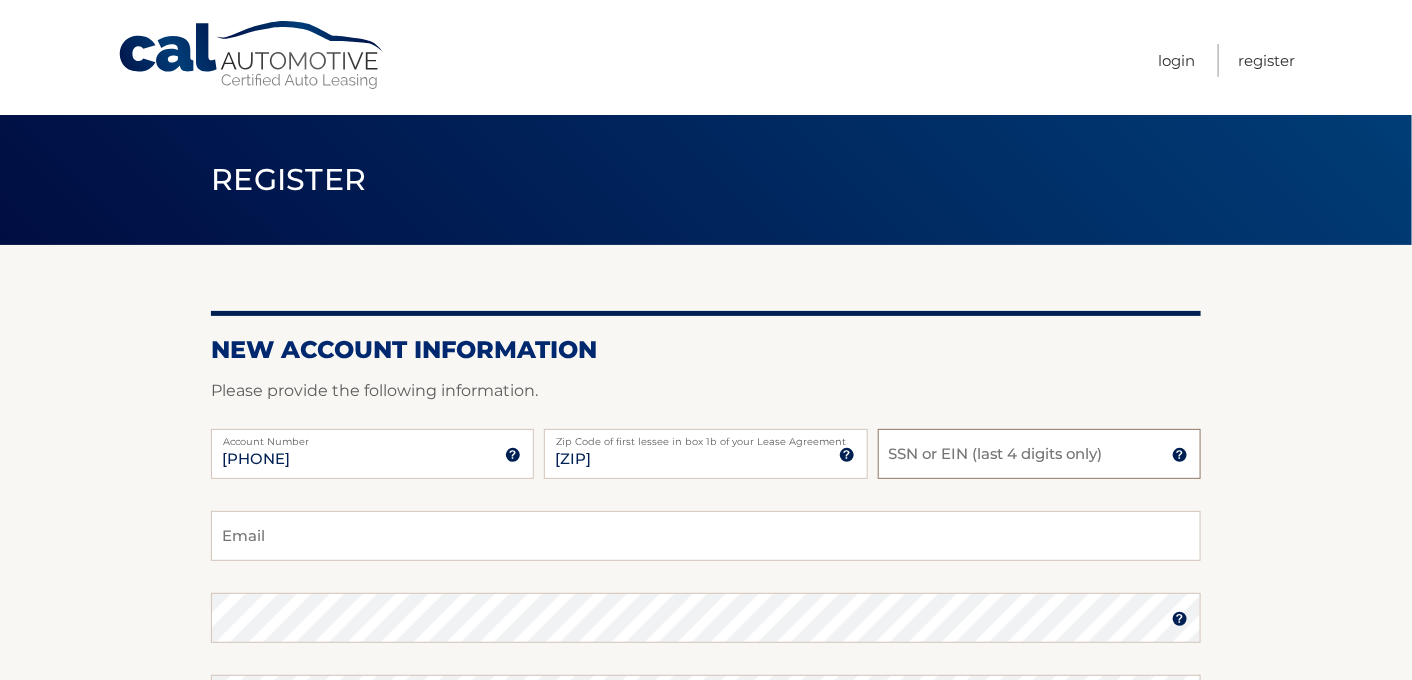click on "SSN or EIN (last 4 digits only)" at bounding box center [1039, 454] 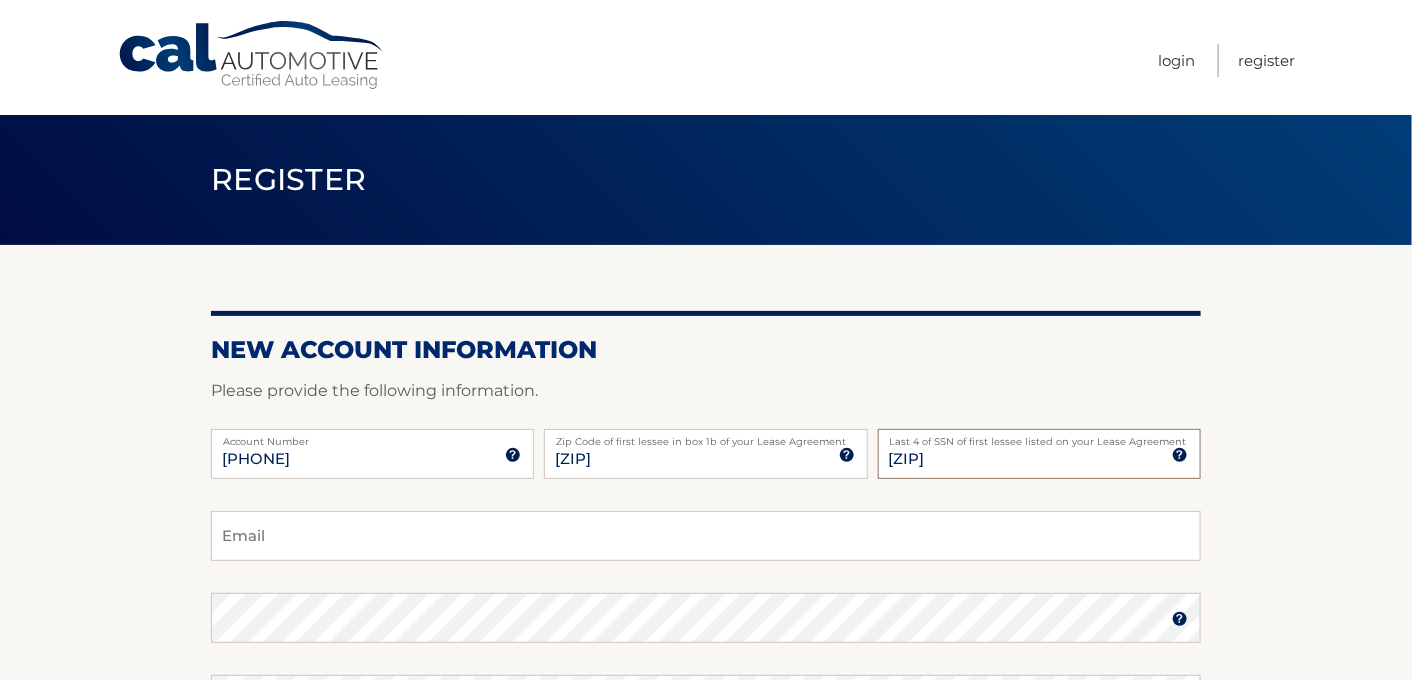 type on "5510" 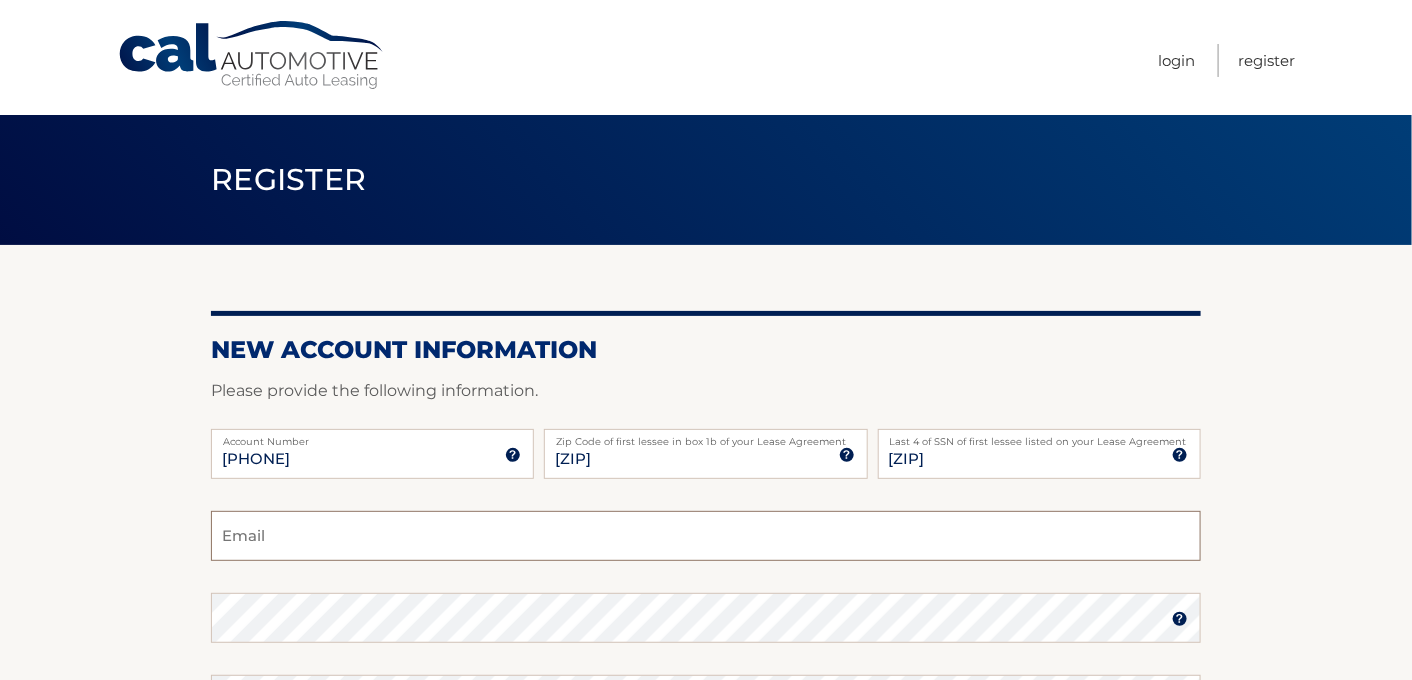 click on "Email" at bounding box center [706, 536] 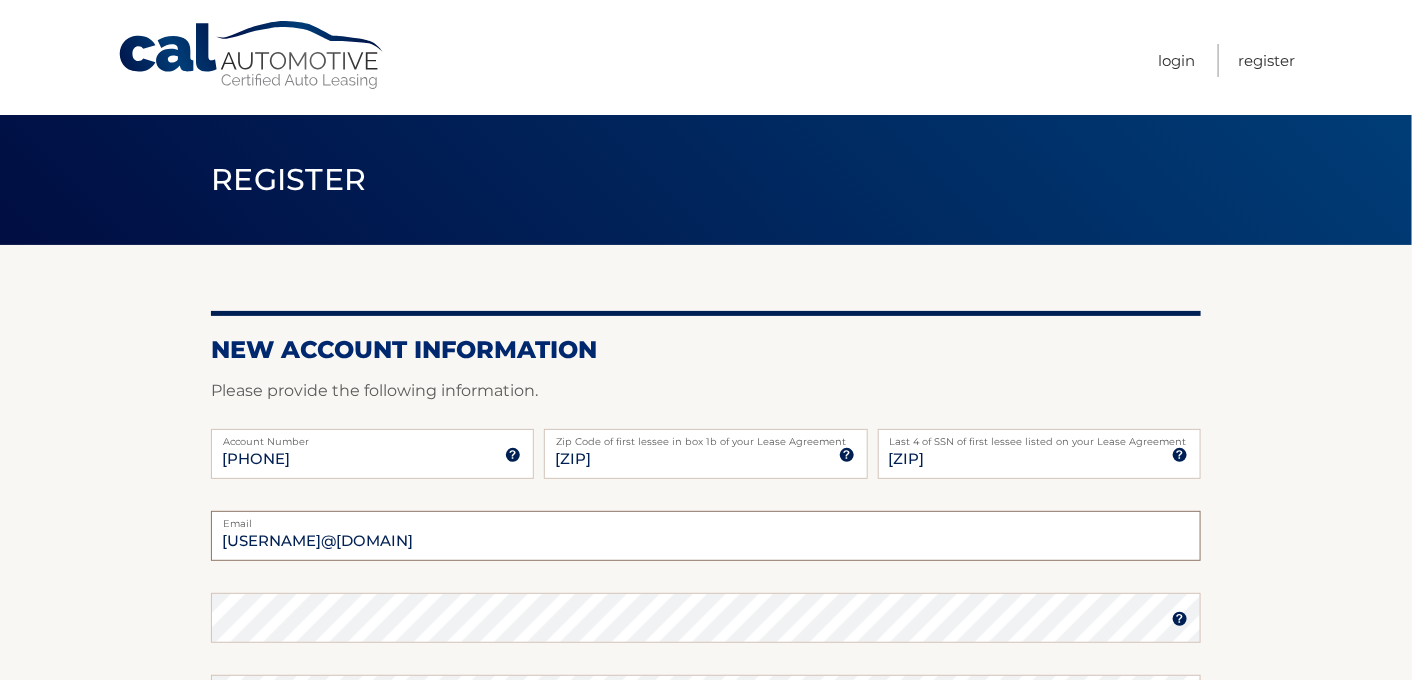 type on "jjrm699@gmail.com" 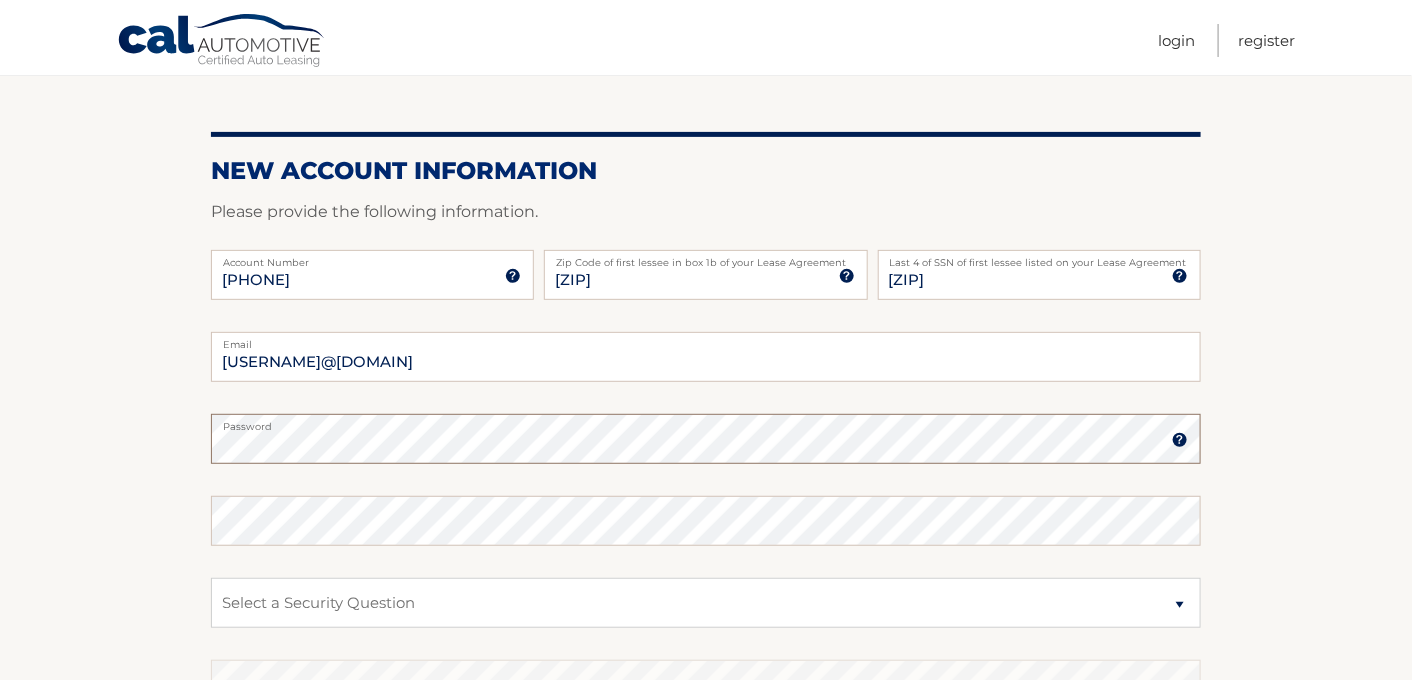 scroll, scrollTop: 181, scrollLeft: 0, axis: vertical 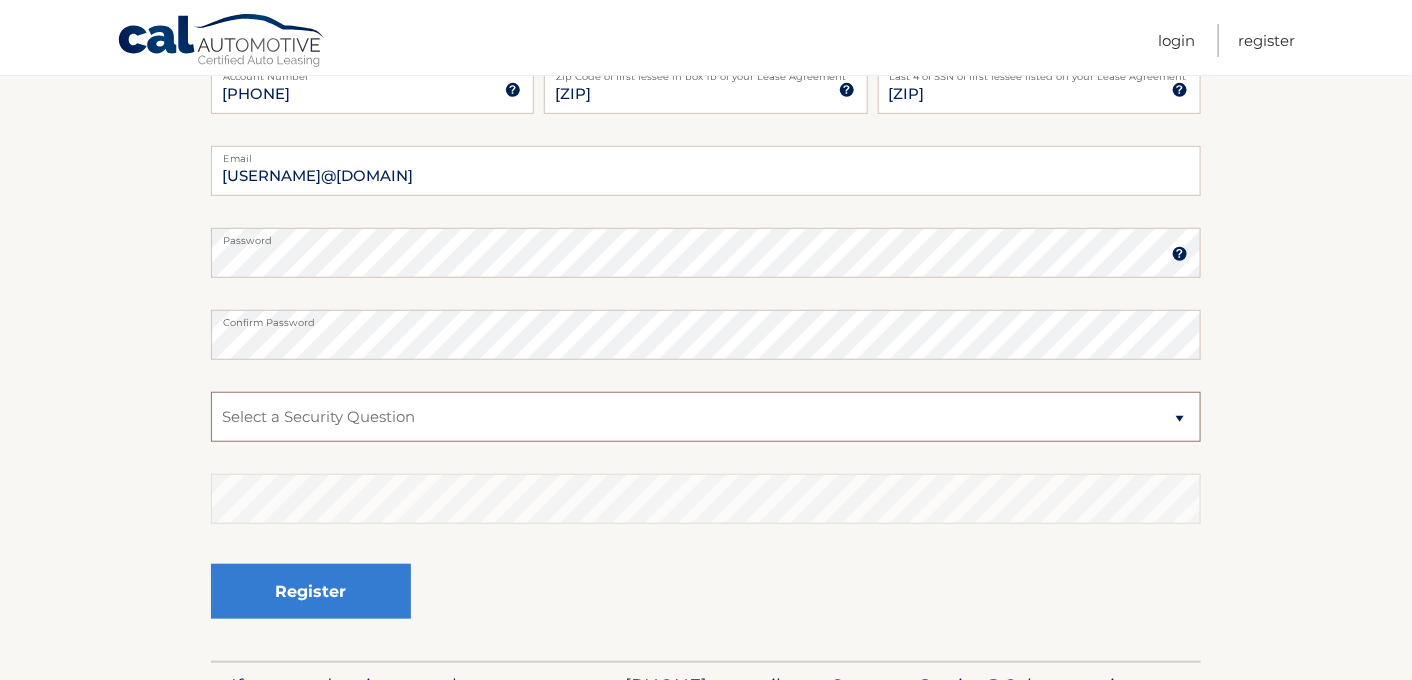 click on "Select a Security Question
What was the name of your elementary school?
What is your mother’s maiden name?
What street did you live on in the third grade?
In what city or town was your first job?
What was your childhood phone number including area code? (e.g., 000-000-0000)" at bounding box center [706, 417] 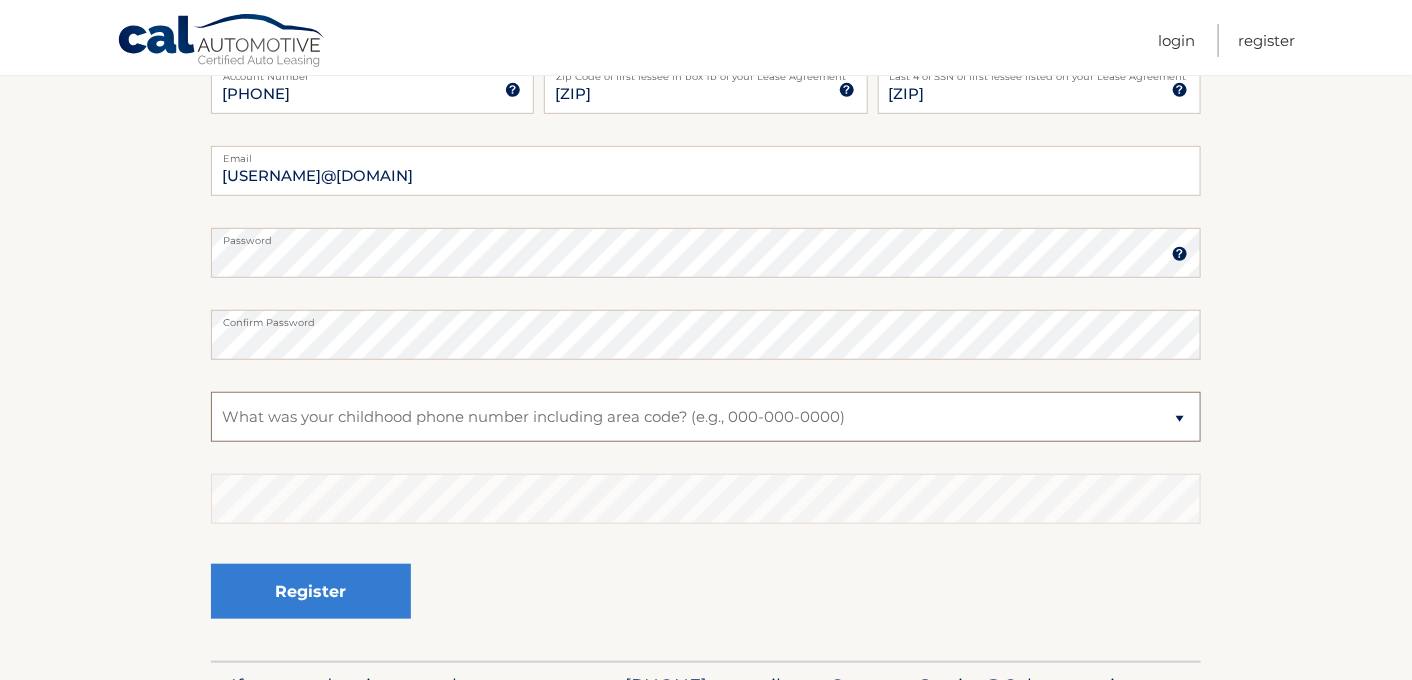 click on "Select a Security Question
What was the name of your elementary school?
What is your mother’s maiden name?
What street did you live on in the third grade?
In what city or town was your first job?
What was your childhood phone number including area code? (e.g., 000-000-0000)" at bounding box center [706, 417] 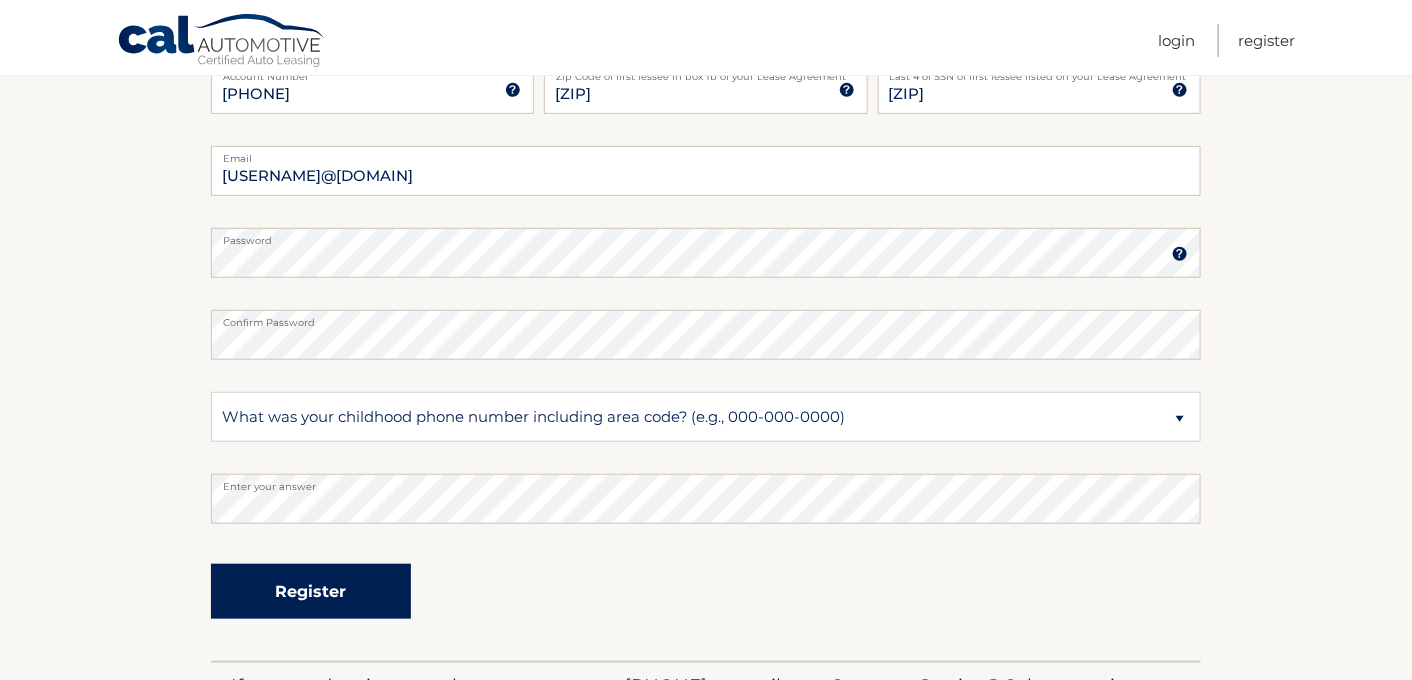 click on "Register" at bounding box center (311, 591) 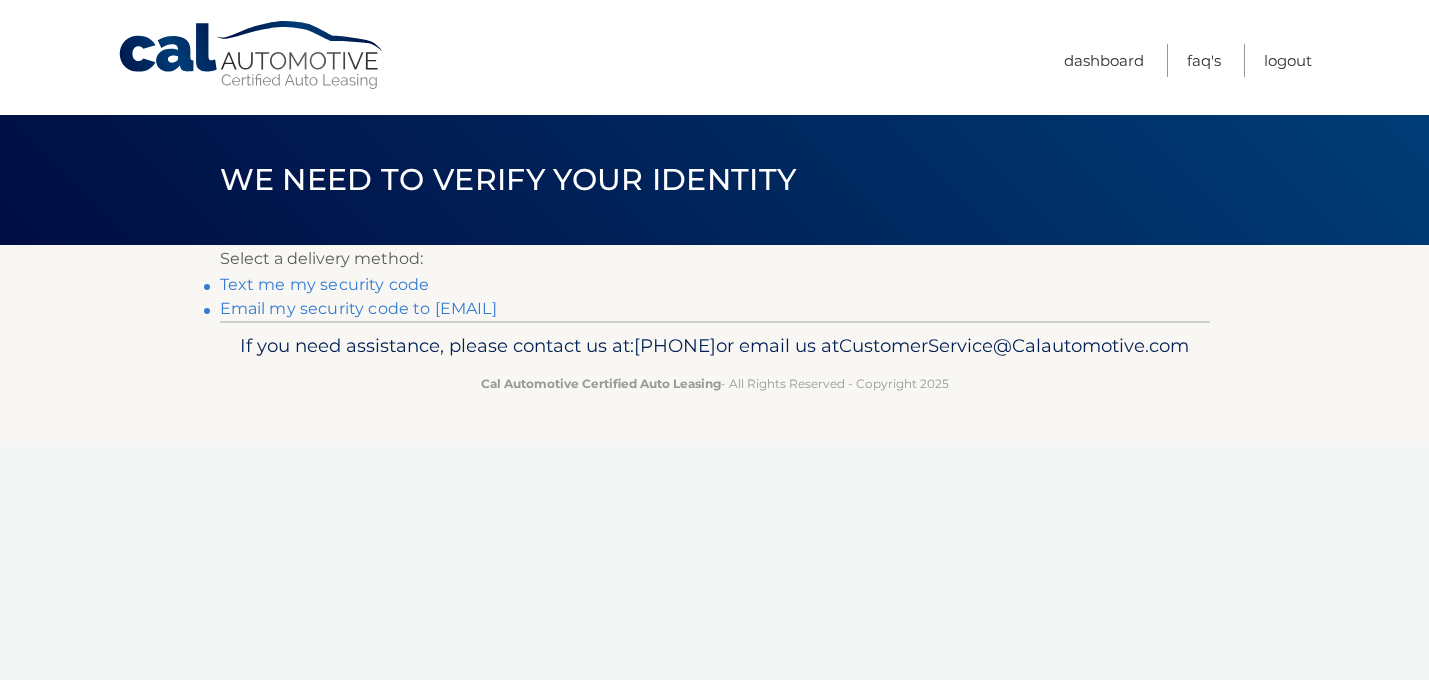 scroll, scrollTop: 0, scrollLeft: 0, axis: both 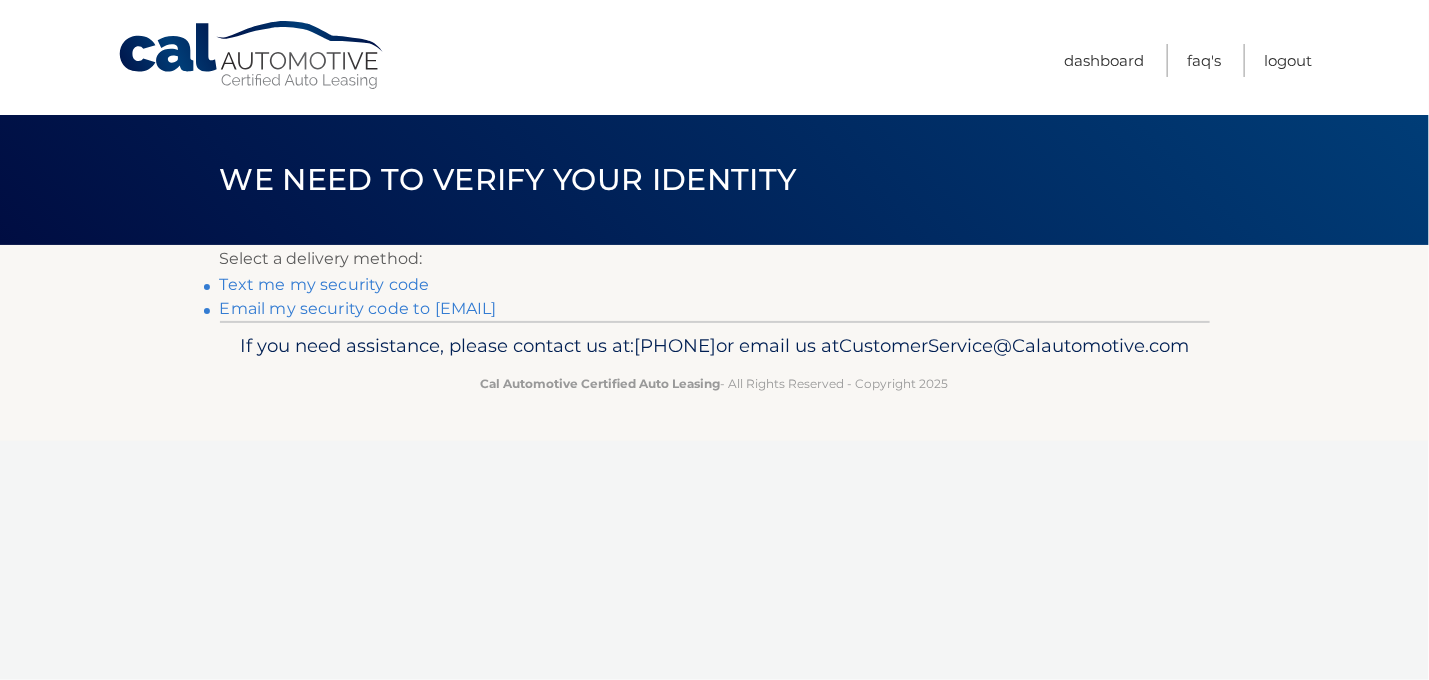 click on "Text me my security code" at bounding box center [325, 284] 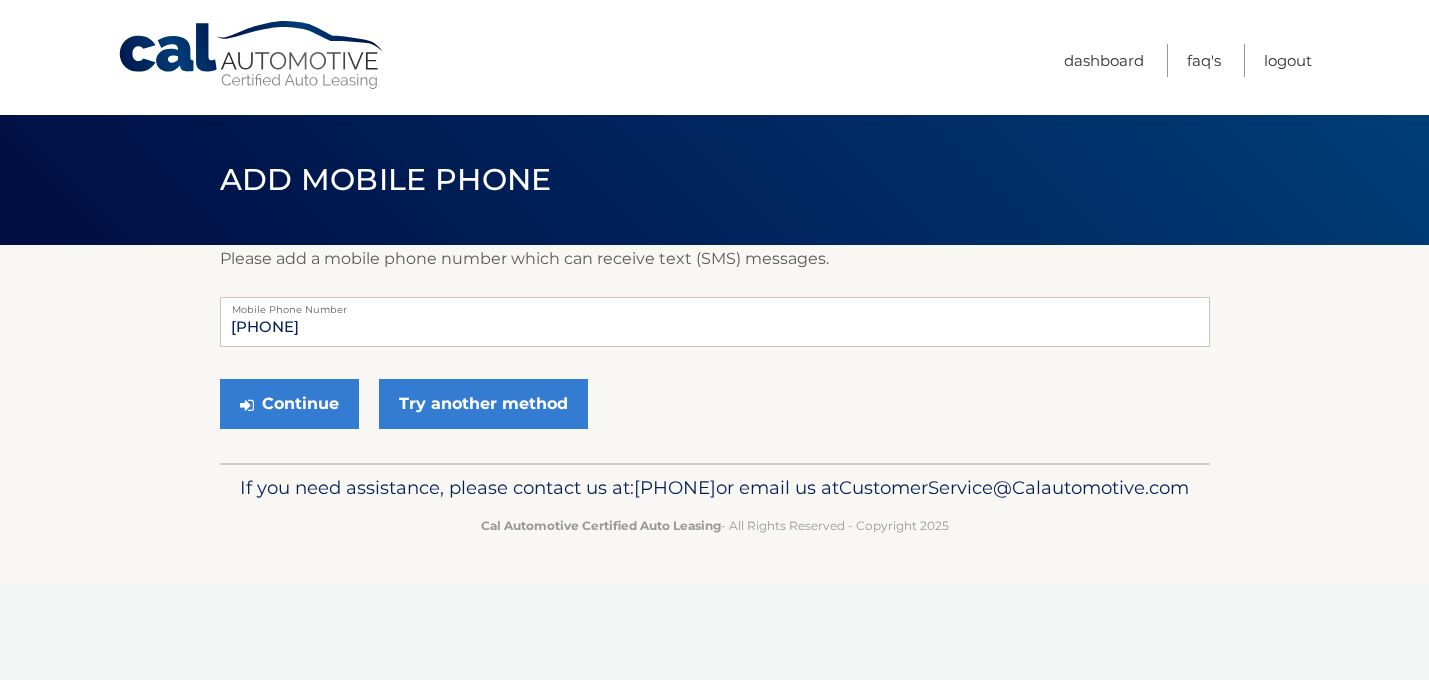 scroll, scrollTop: 0, scrollLeft: 0, axis: both 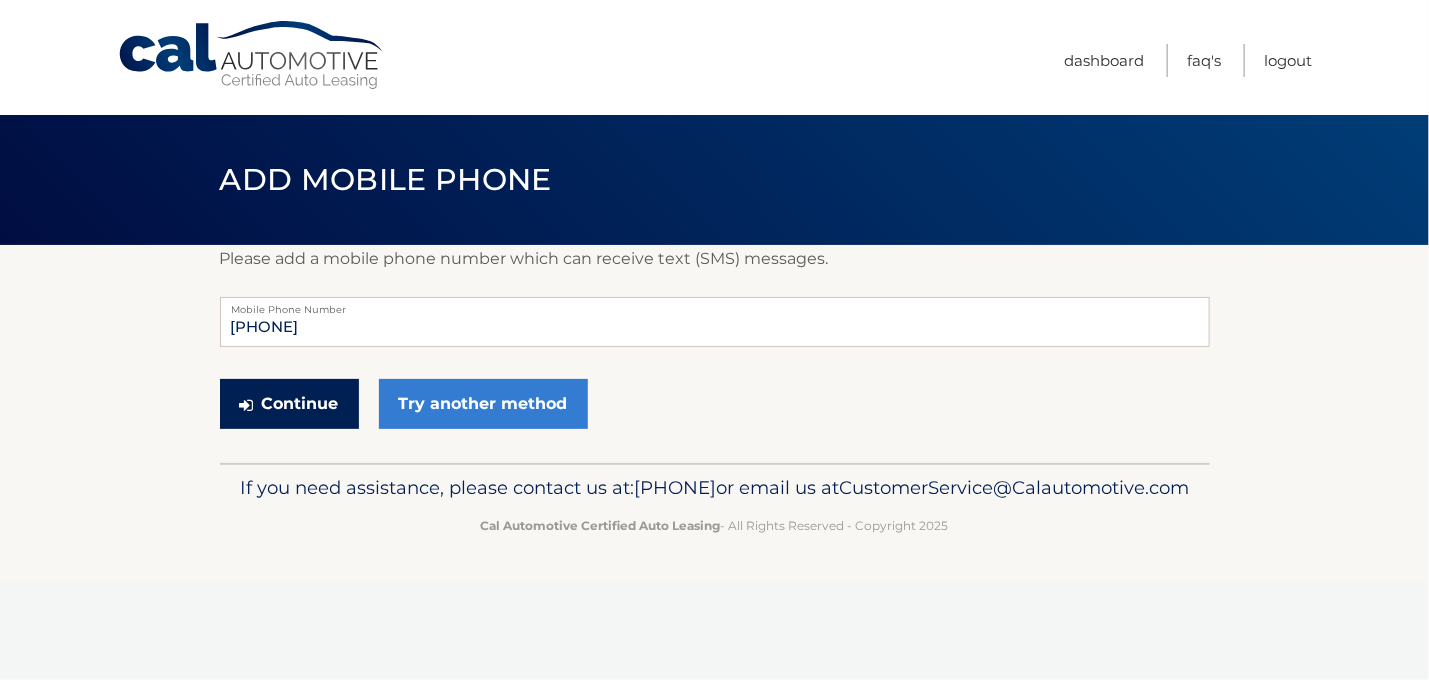 click on "Continue" at bounding box center (289, 404) 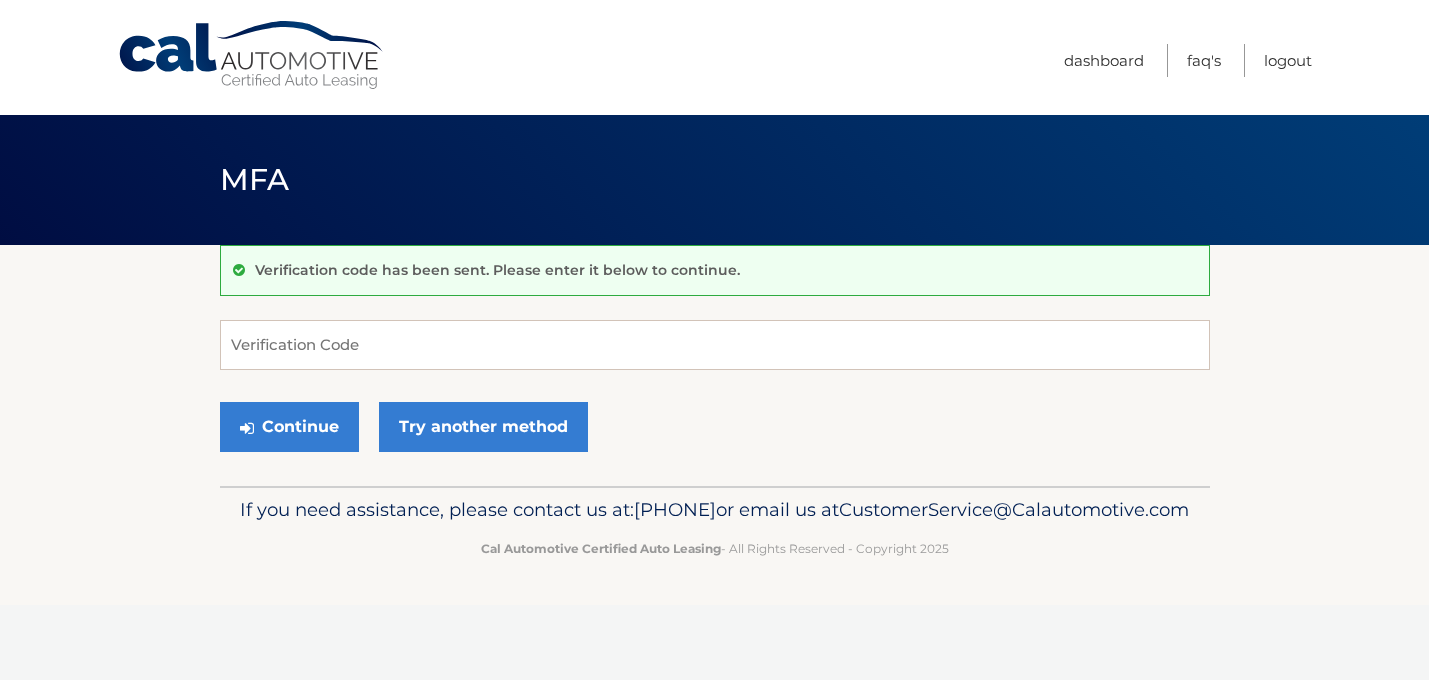 scroll, scrollTop: 0, scrollLeft: 0, axis: both 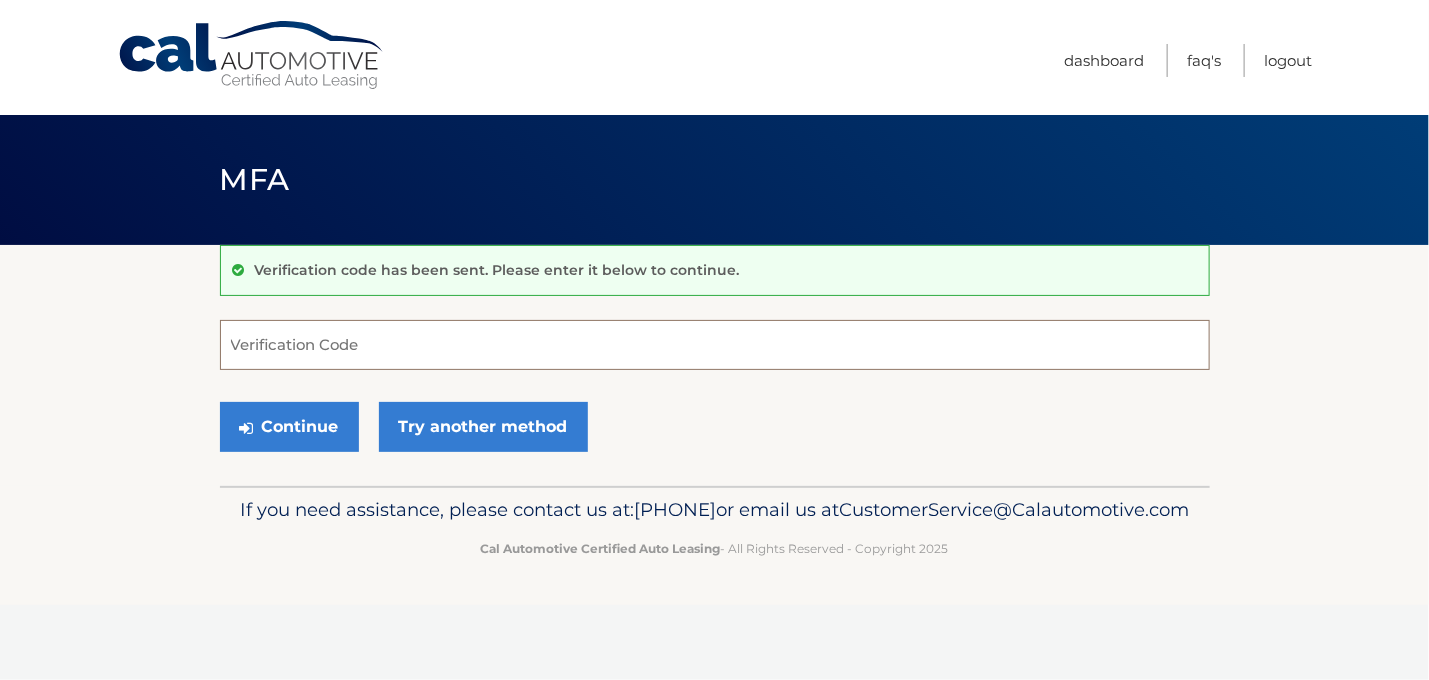 click on "Verification Code" at bounding box center [715, 345] 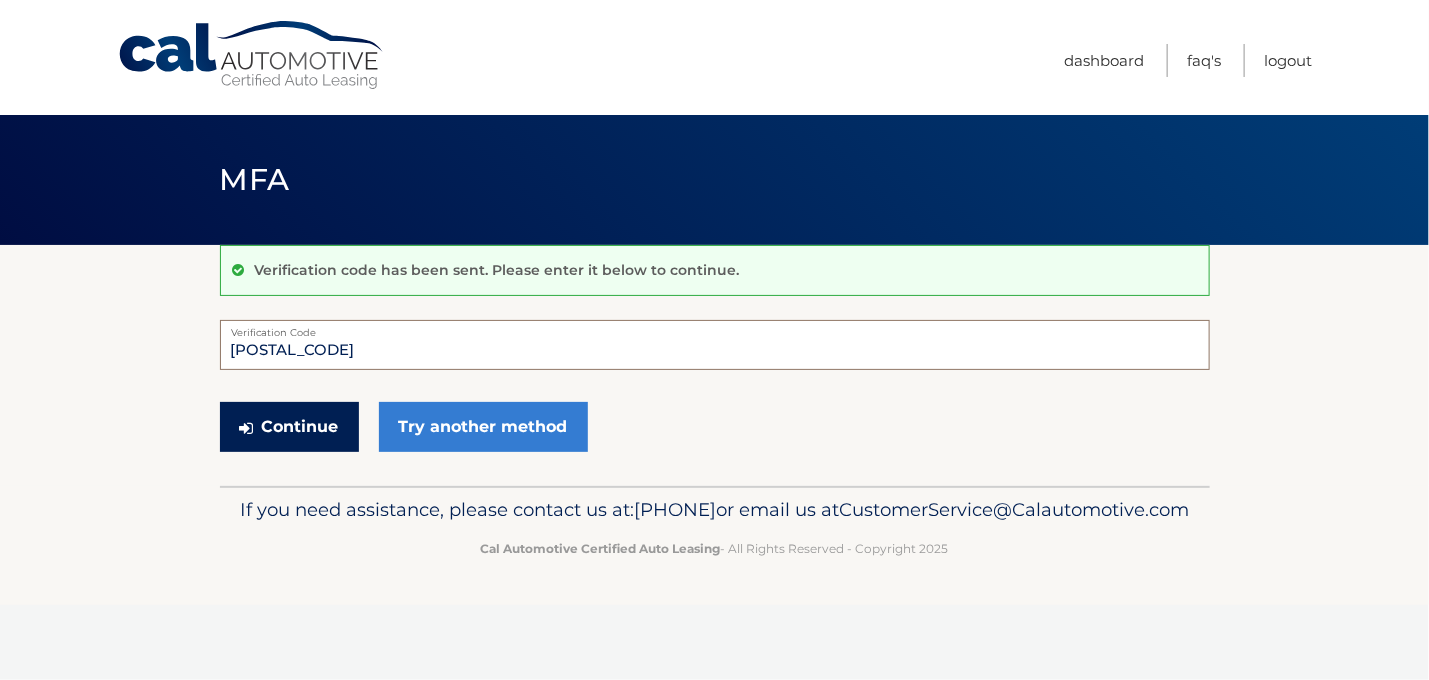 type on "566645" 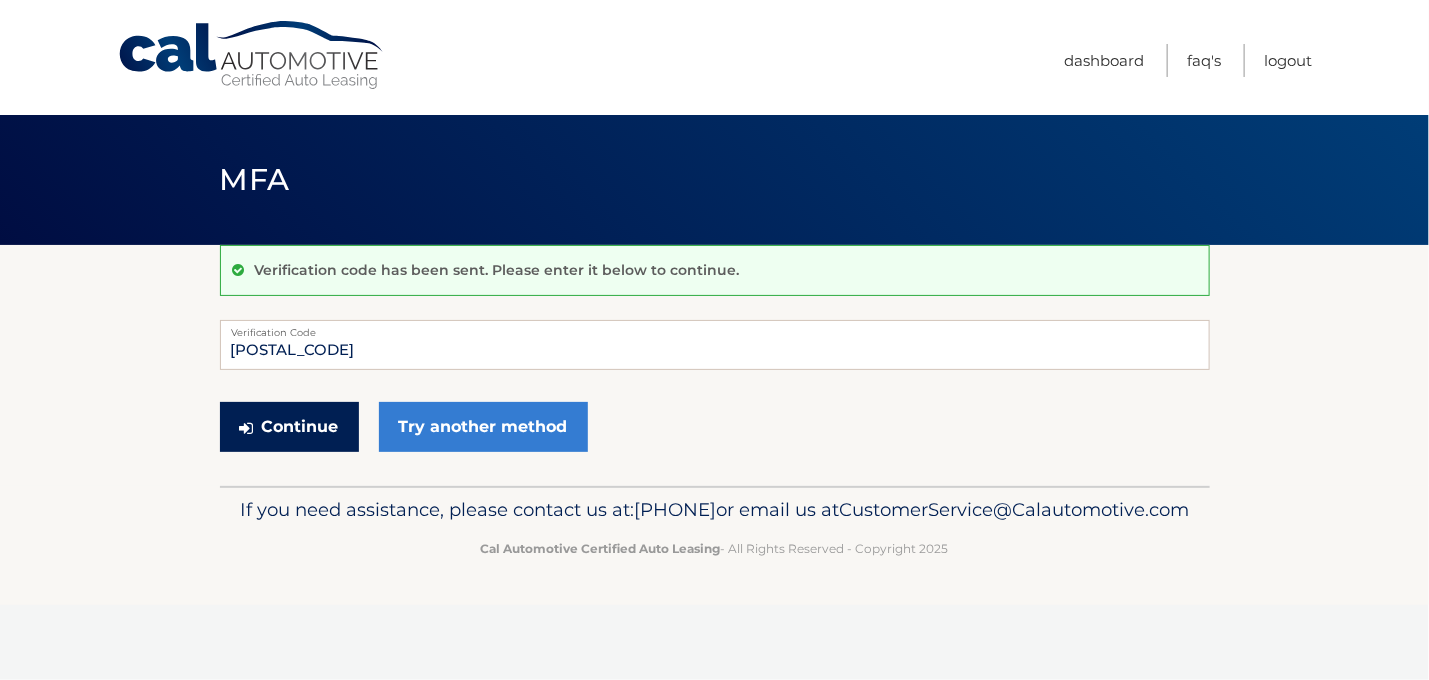 click on "Continue" at bounding box center (289, 427) 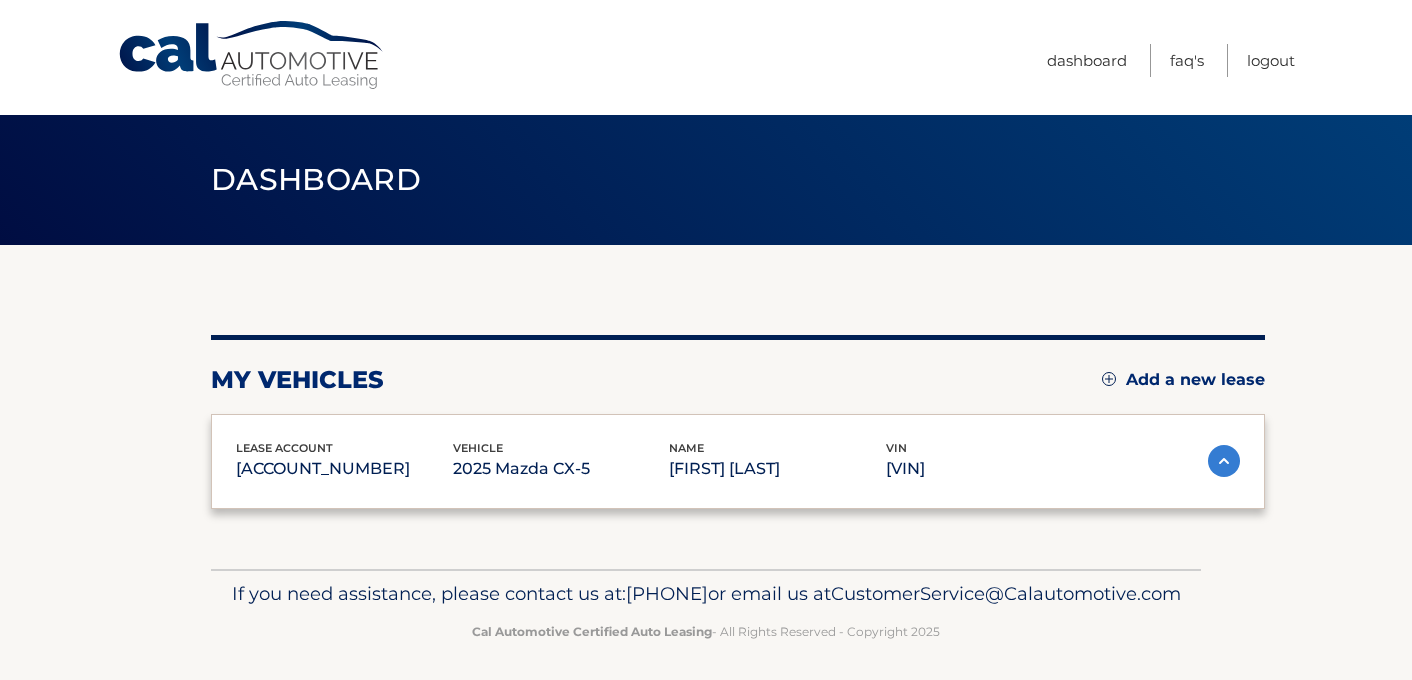 scroll, scrollTop: 0, scrollLeft: 0, axis: both 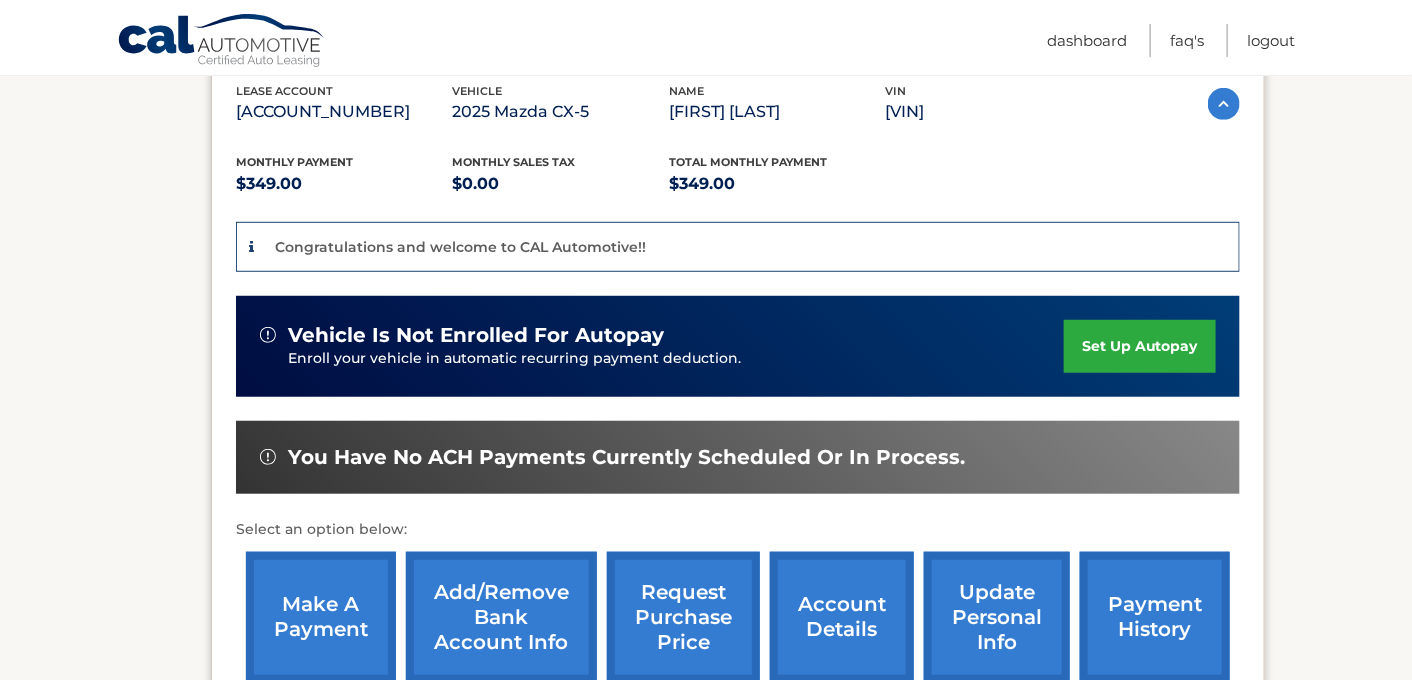 click on "set up autopay" at bounding box center (1140, 346) 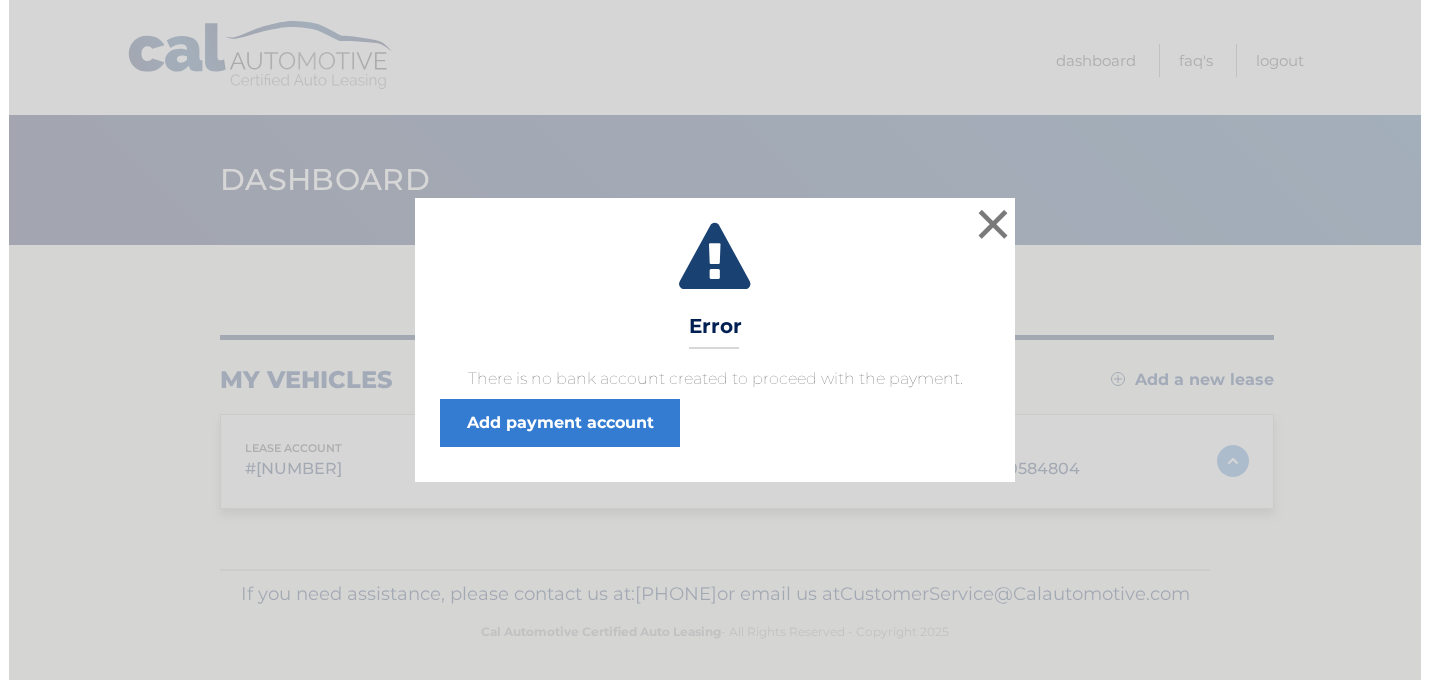 scroll, scrollTop: 0, scrollLeft: 0, axis: both 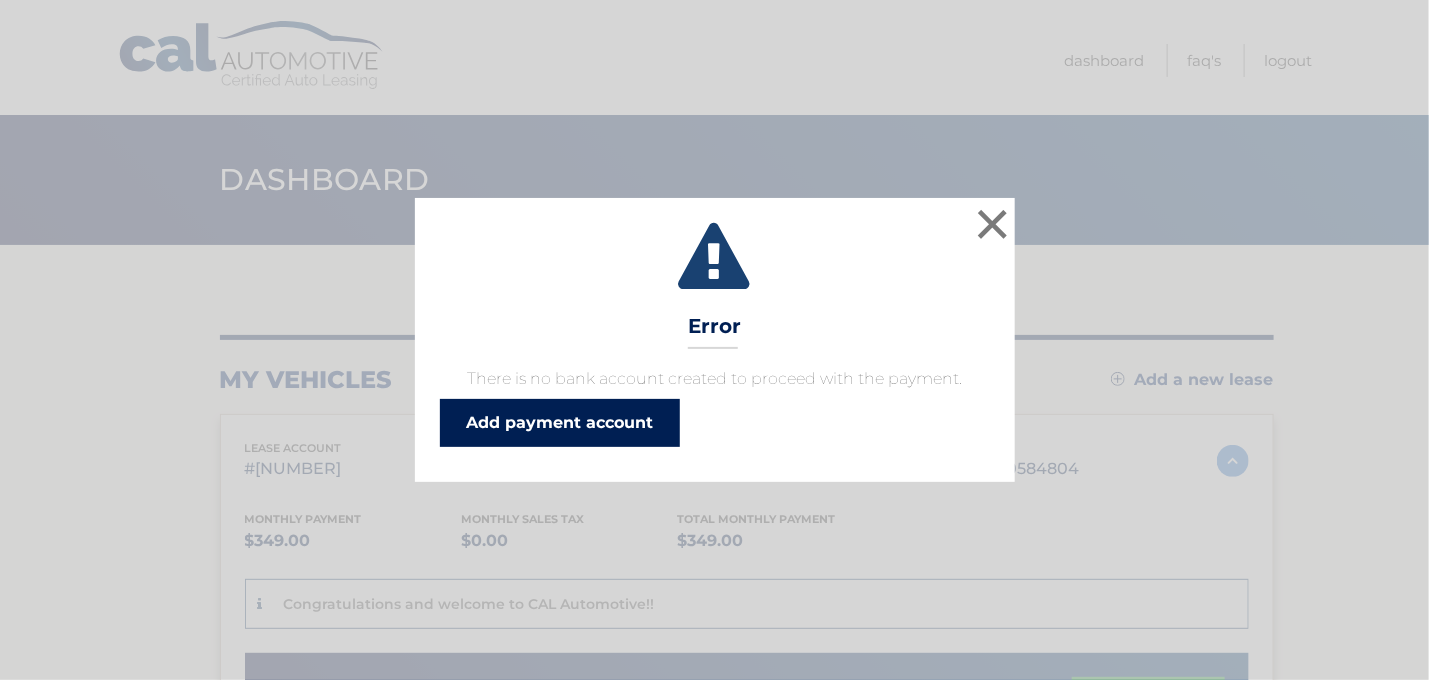 click on "Add payment account" at bounding box center [560, 423] 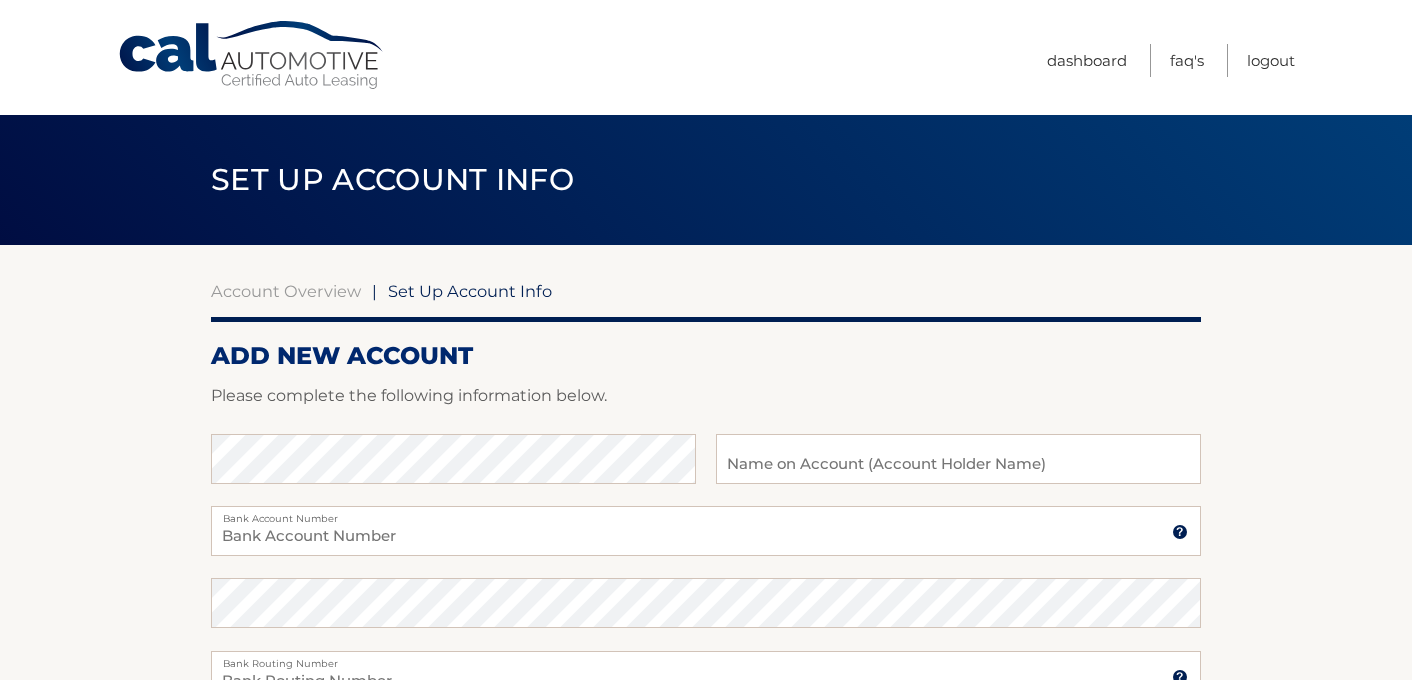 scroll, scrollTop: 0, scrollLeft: 0, axis: both 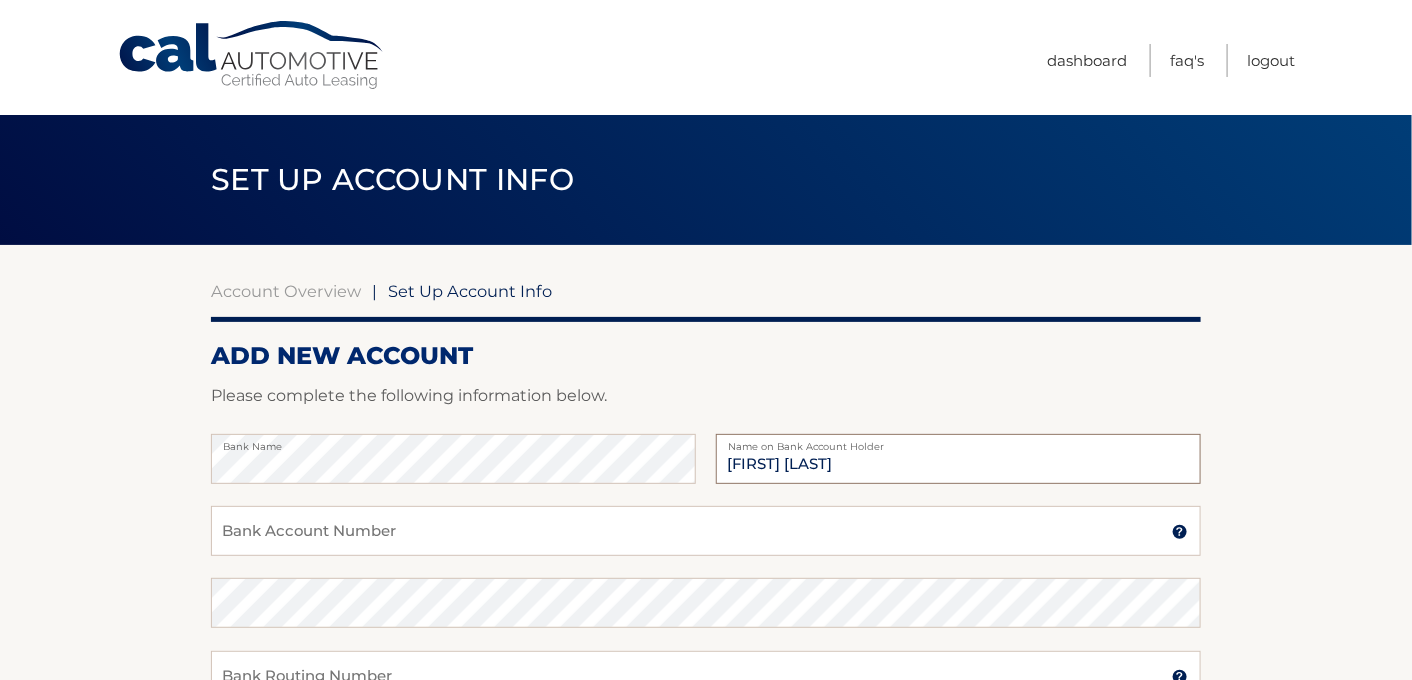 type on "Mary Marchionno" 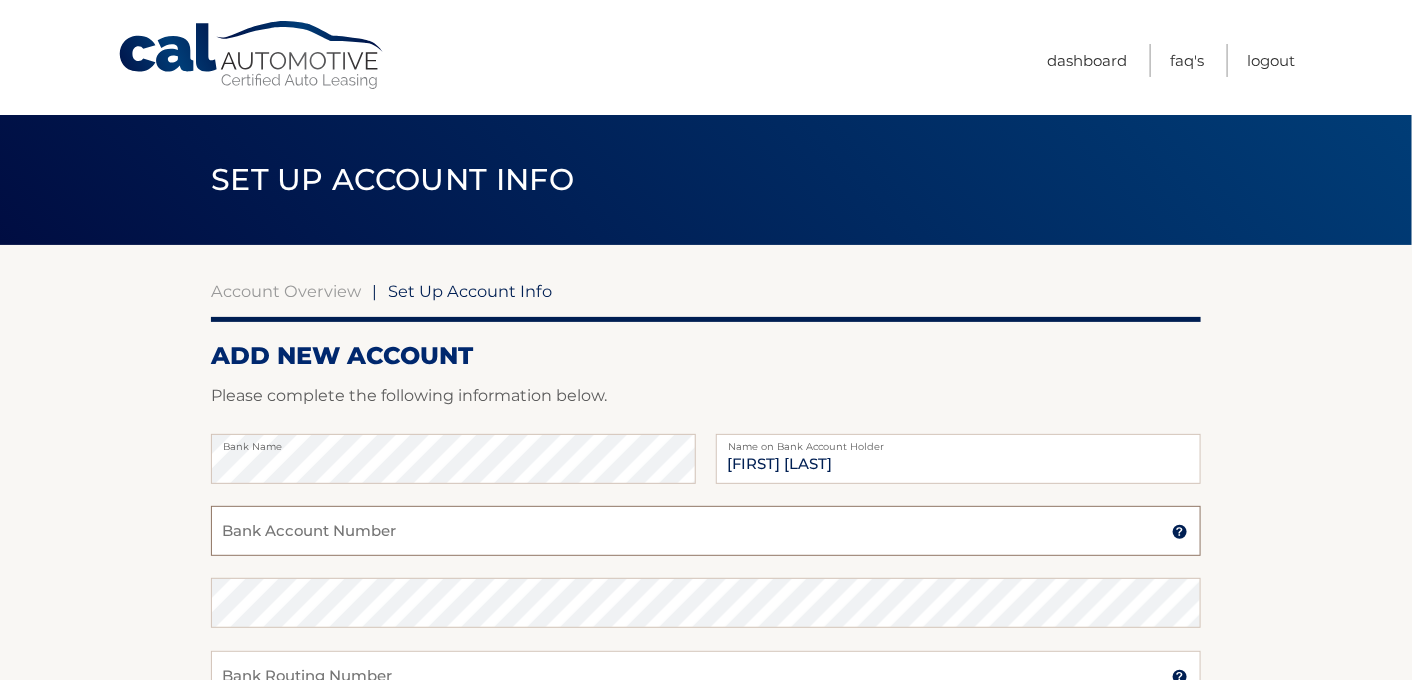 click on "Bank Account Number" at bounding box center [706, 531] 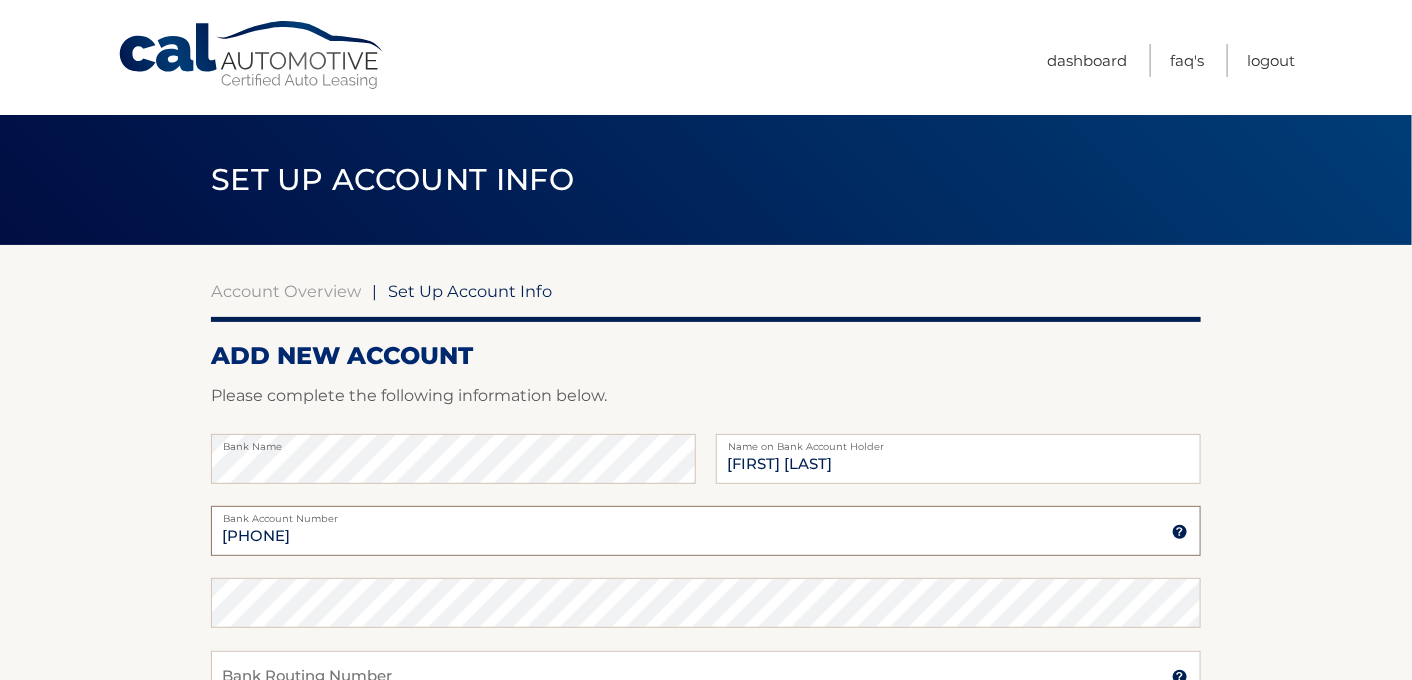 type on "5190010216" 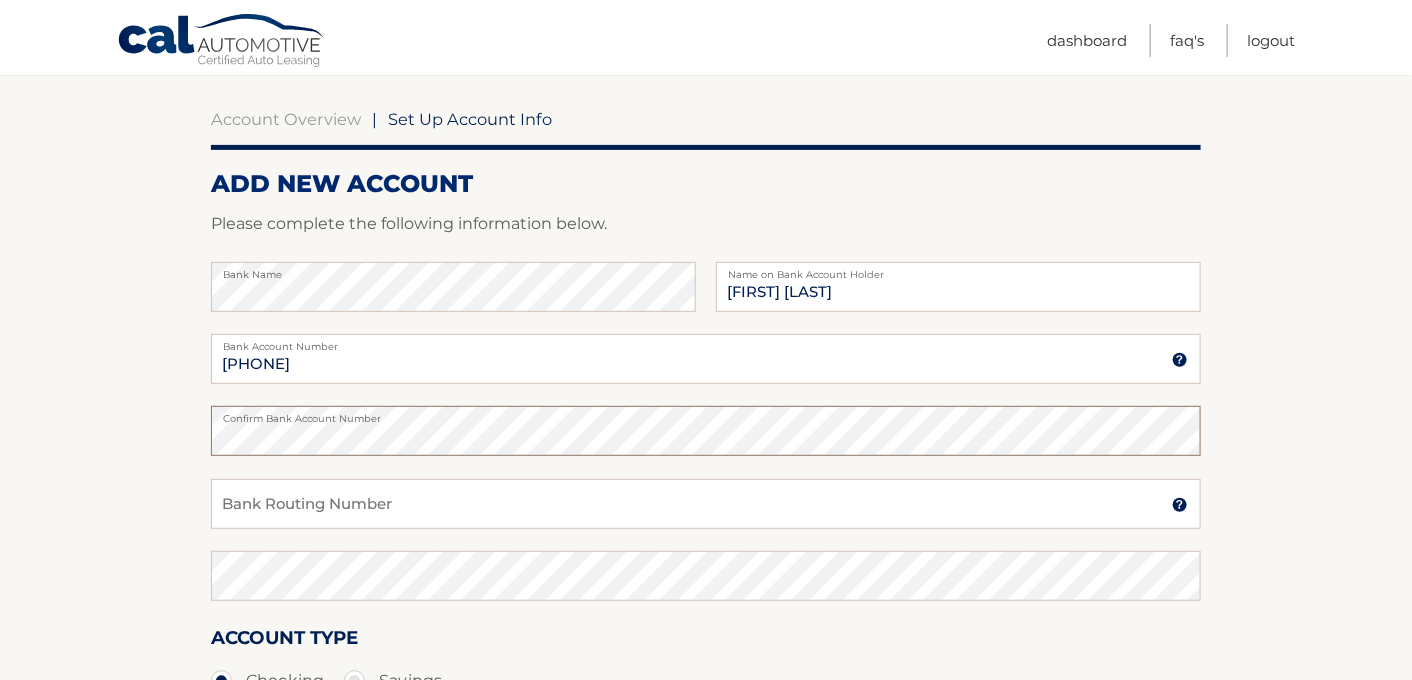 scroll, scrollTop: 174, scrollLeft: 0, axis: vertical 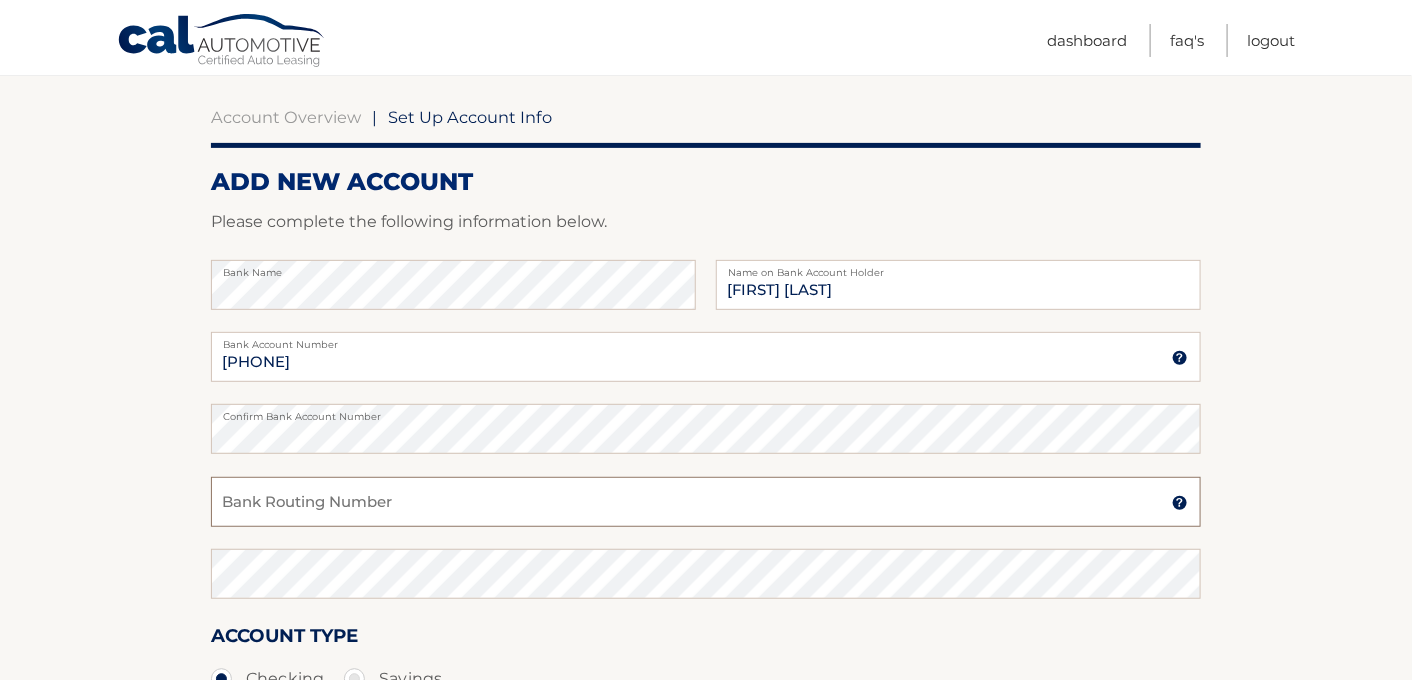 click on "Bank Routing Number" at bounding box center (706, 502) 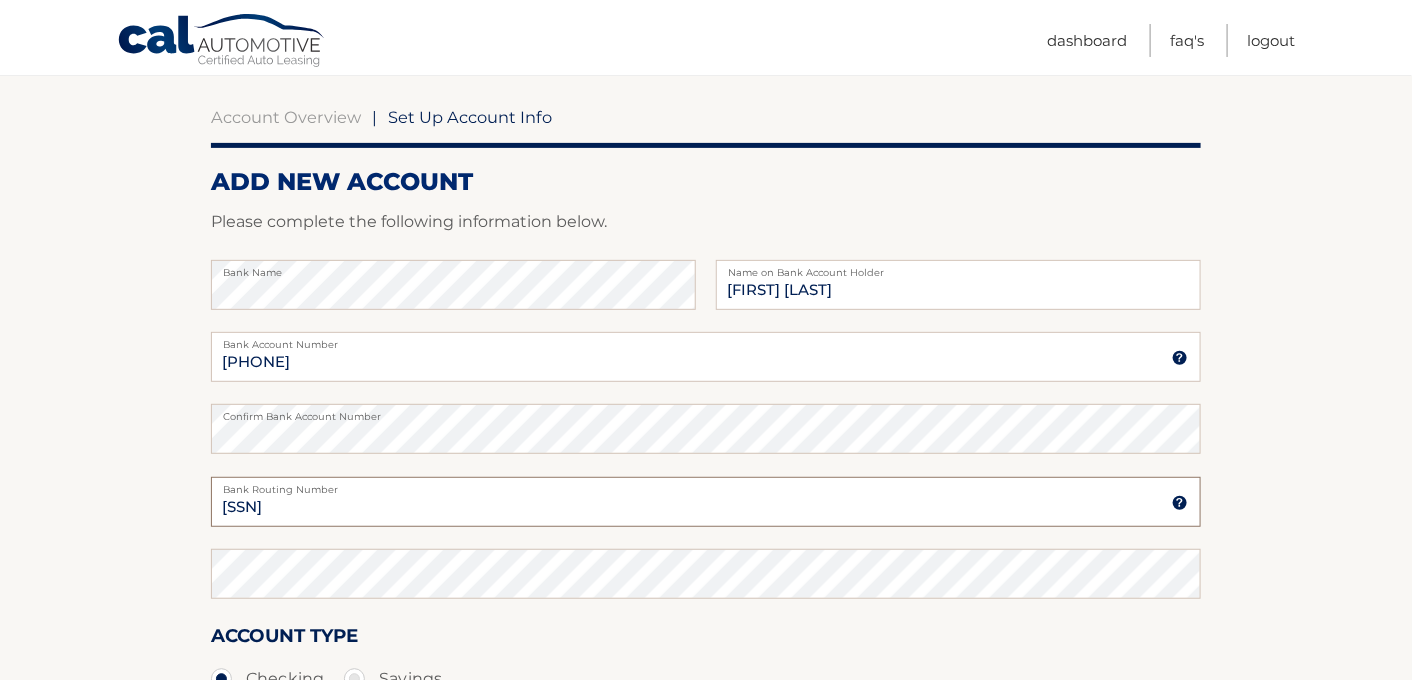 type on "221970443" 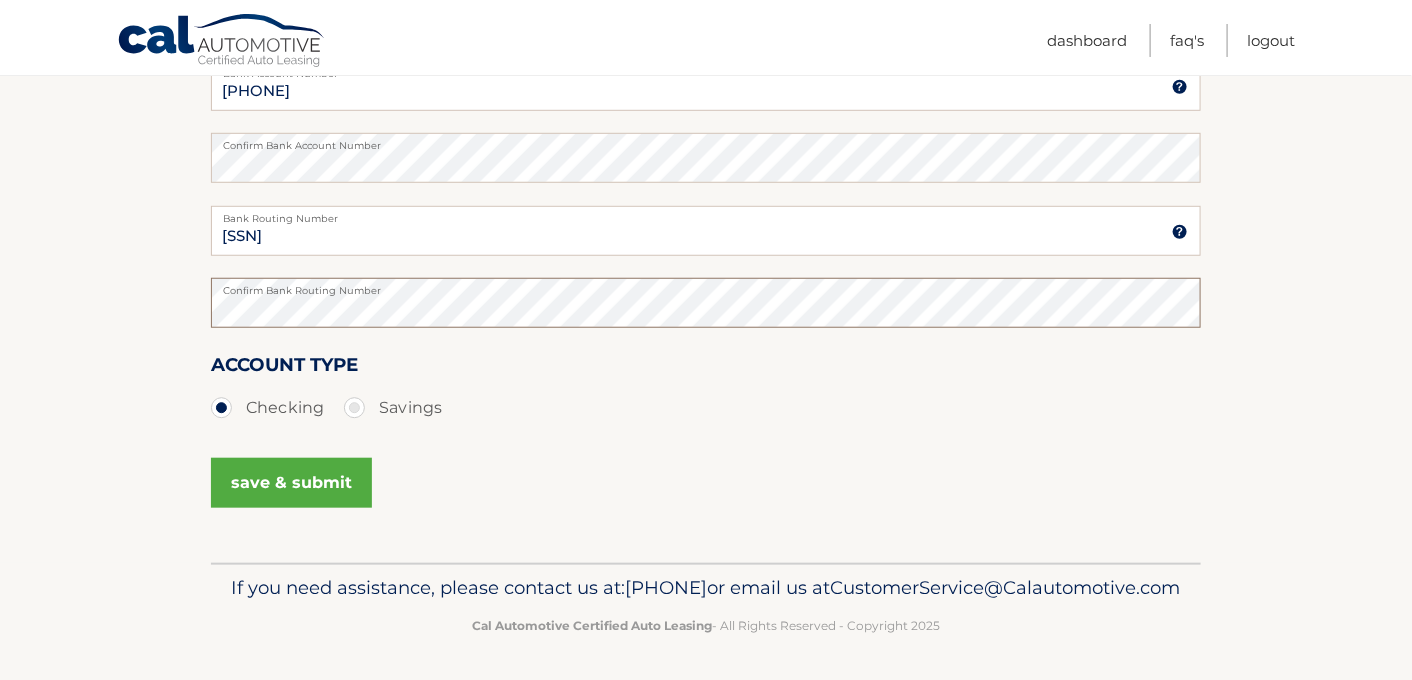 scroll, scrollTop: 479, scrollLeft: 0, axis: vertical 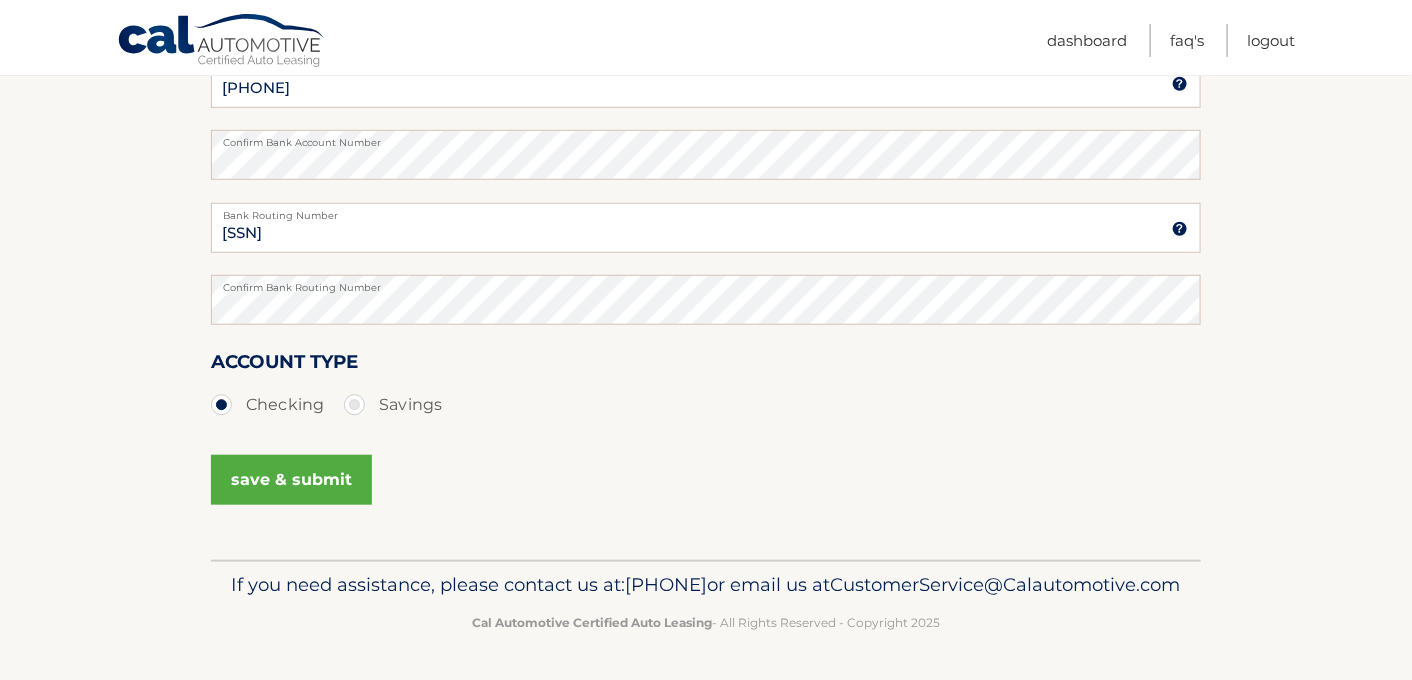 click on "save & submit" at bounding box center (291, 480) 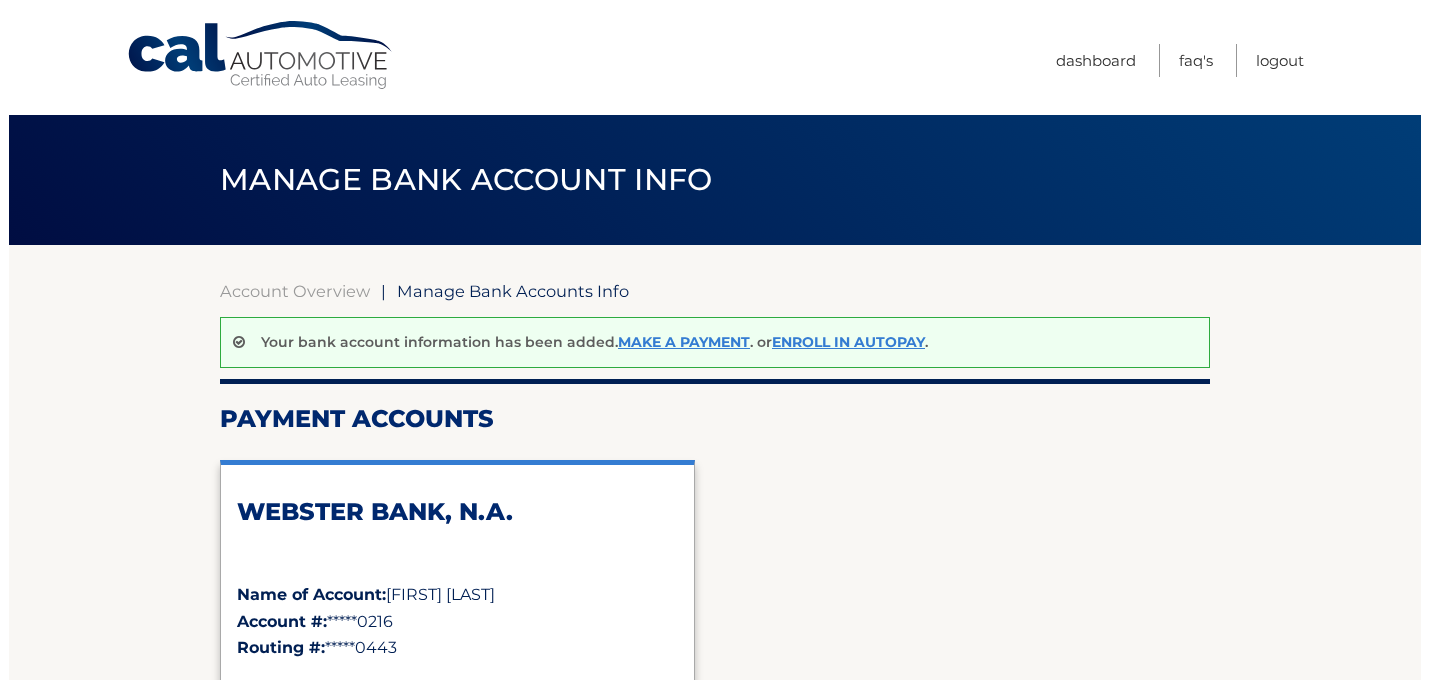 scroll, scrollTop: 0, scrollLeft: 0, axis: both 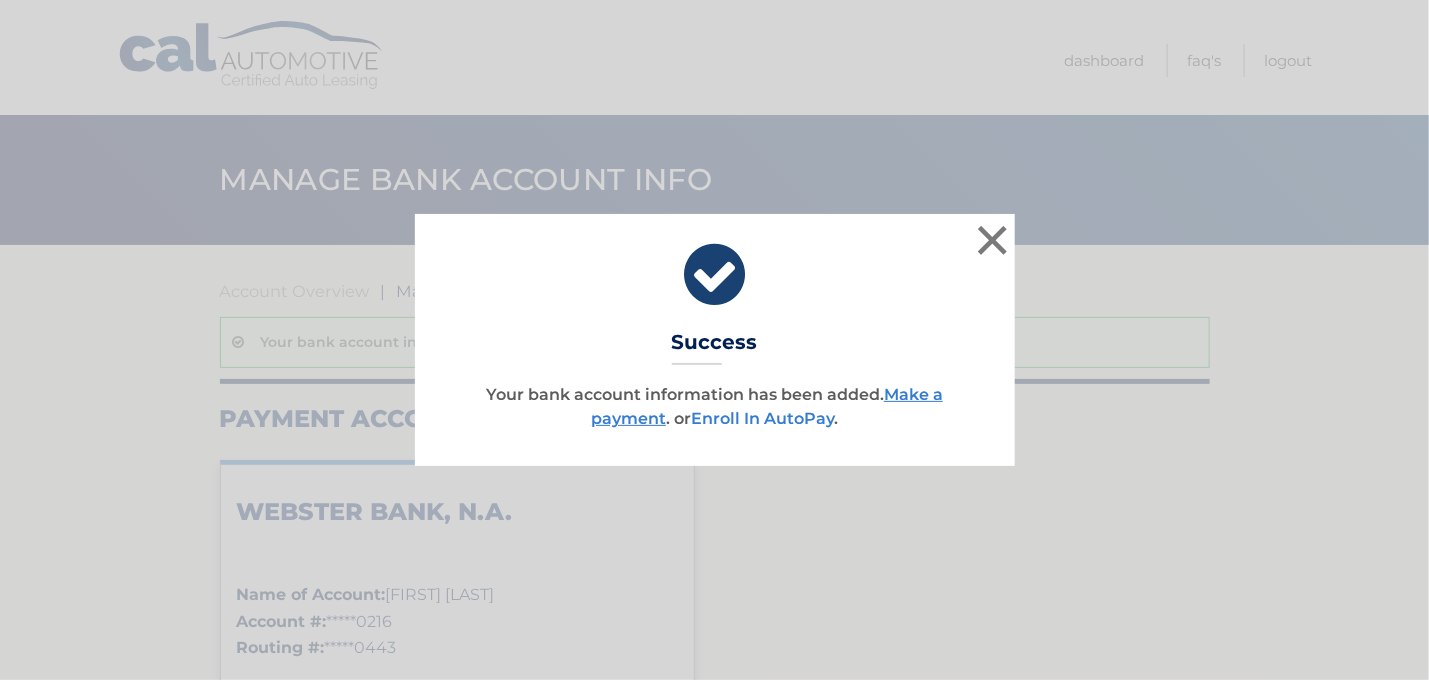 click on "Enroll In AutoPay" at bounding box center [762, 418] 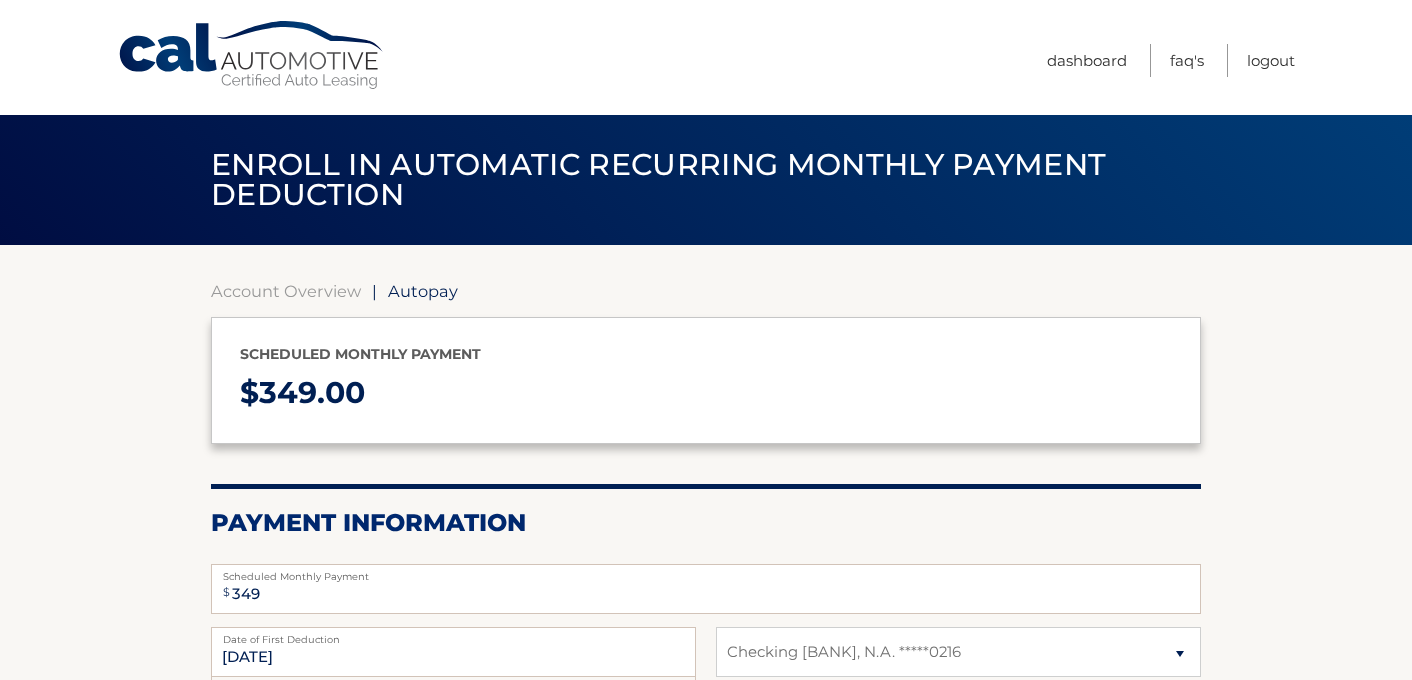 select on "ZDBlMGZiOTgtOGYxMy00ZTcxLWJmYjEtOGRmZDZjZmZiZjVh" 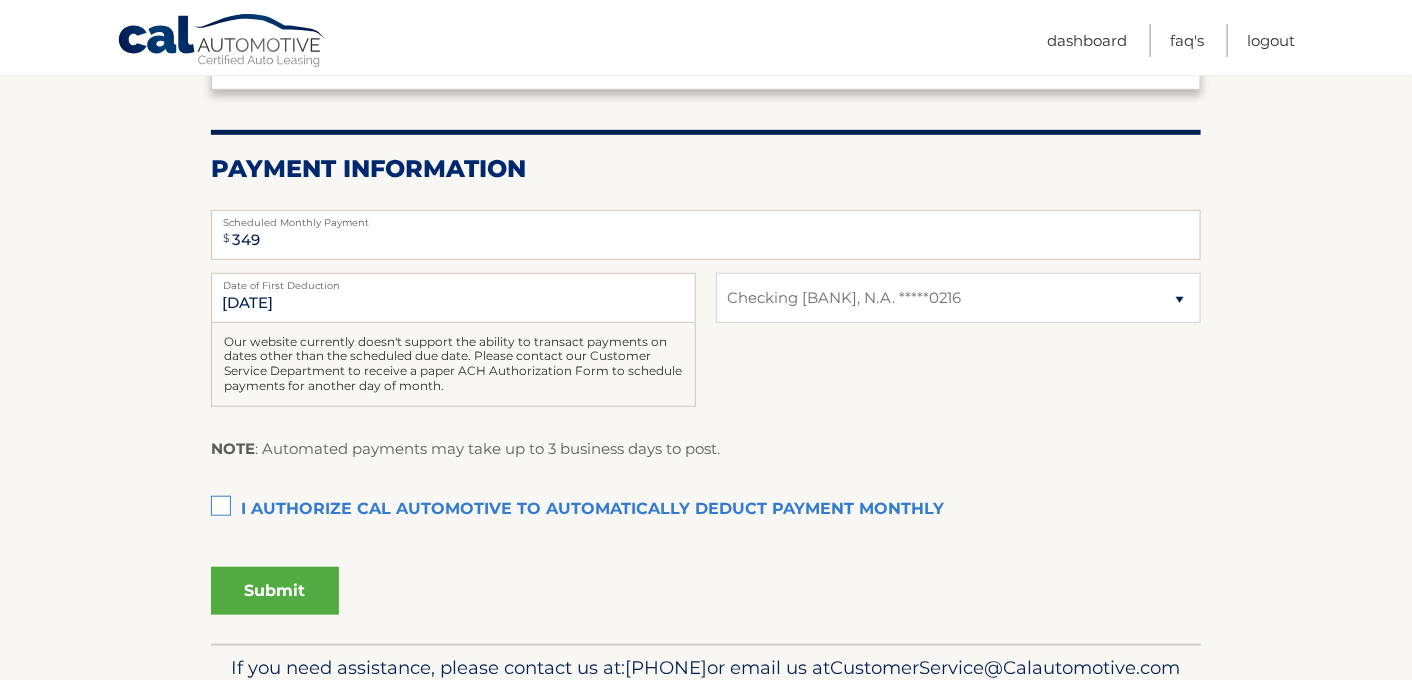 scroll, scrollTop: 356, scrollLeft: 0, axis: vertical 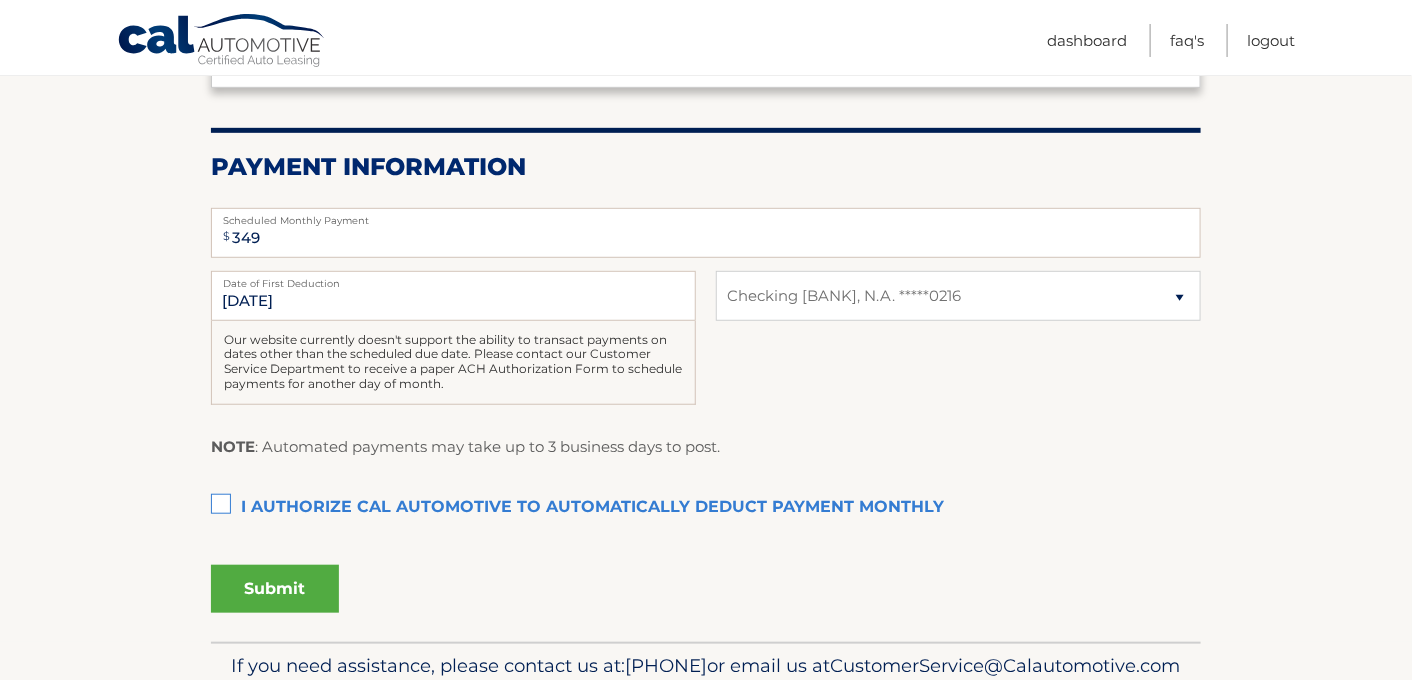 click on "I authorize cal automotive to automatically deduct payment monthly
This checkbox must be checked" at bounding box center [706, 508] 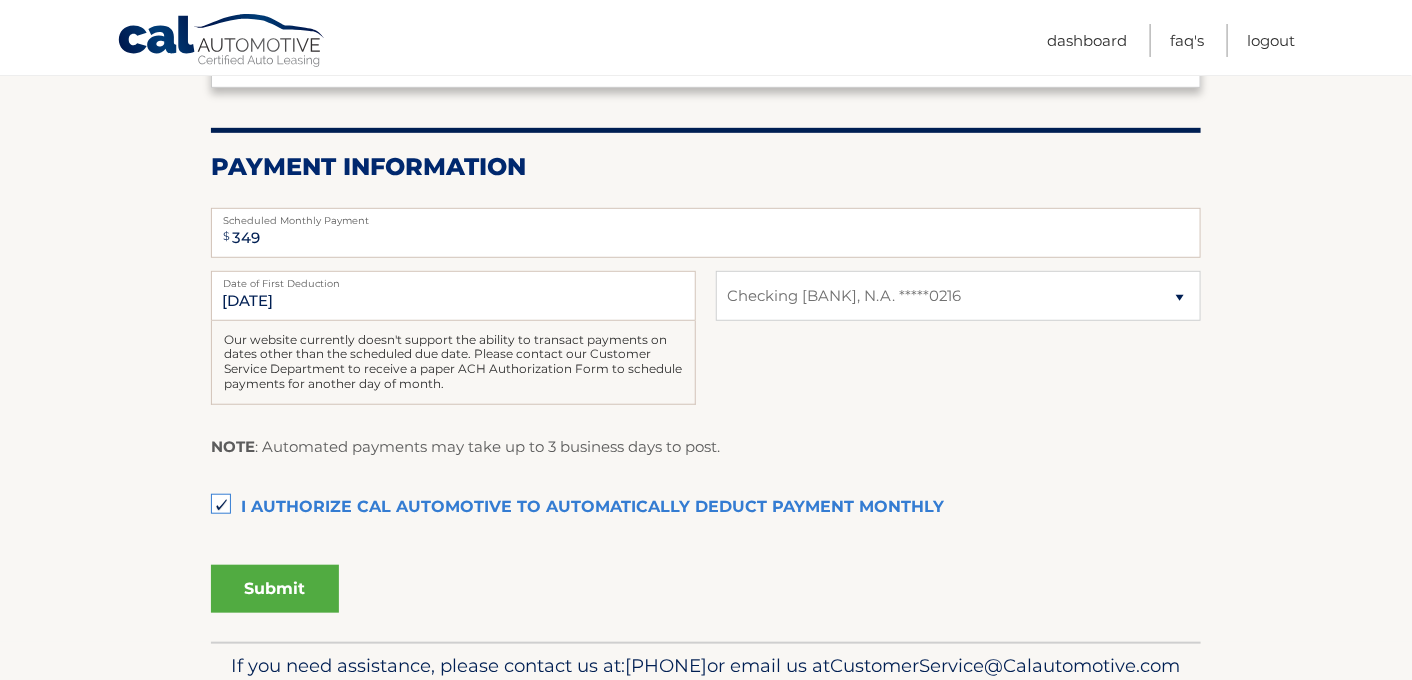 click on "[DATE]
Date of First Deduction
Our website currently doesn't support the ability to transact payments on dates other than the scheduled due date. Please contact our Customer Service Department to receive a paper ACH Authorization Form to schedule payments for another day of month.
Select Bank Account
Checking [BANK], N.A. *****0216" at bounding box center (706, 349) 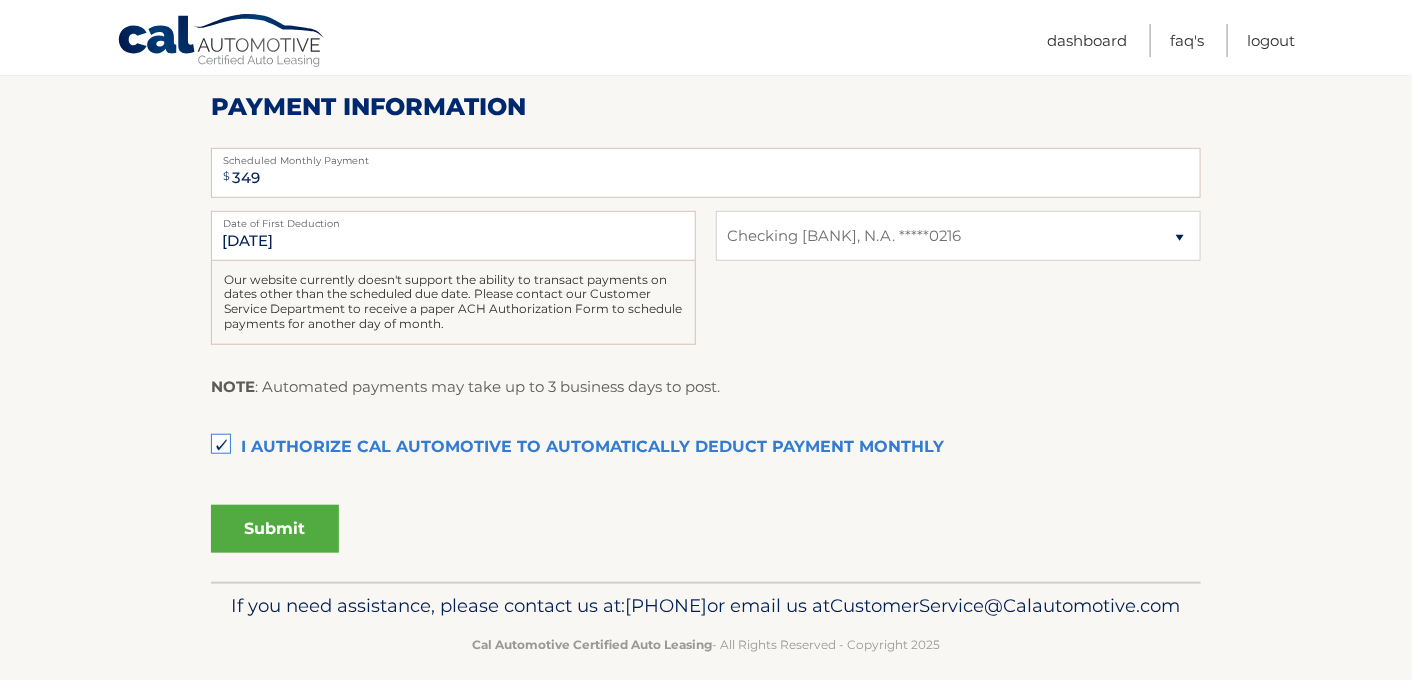 scroll, scrollTop: 426, scrollLeft: 0, axis: vertical 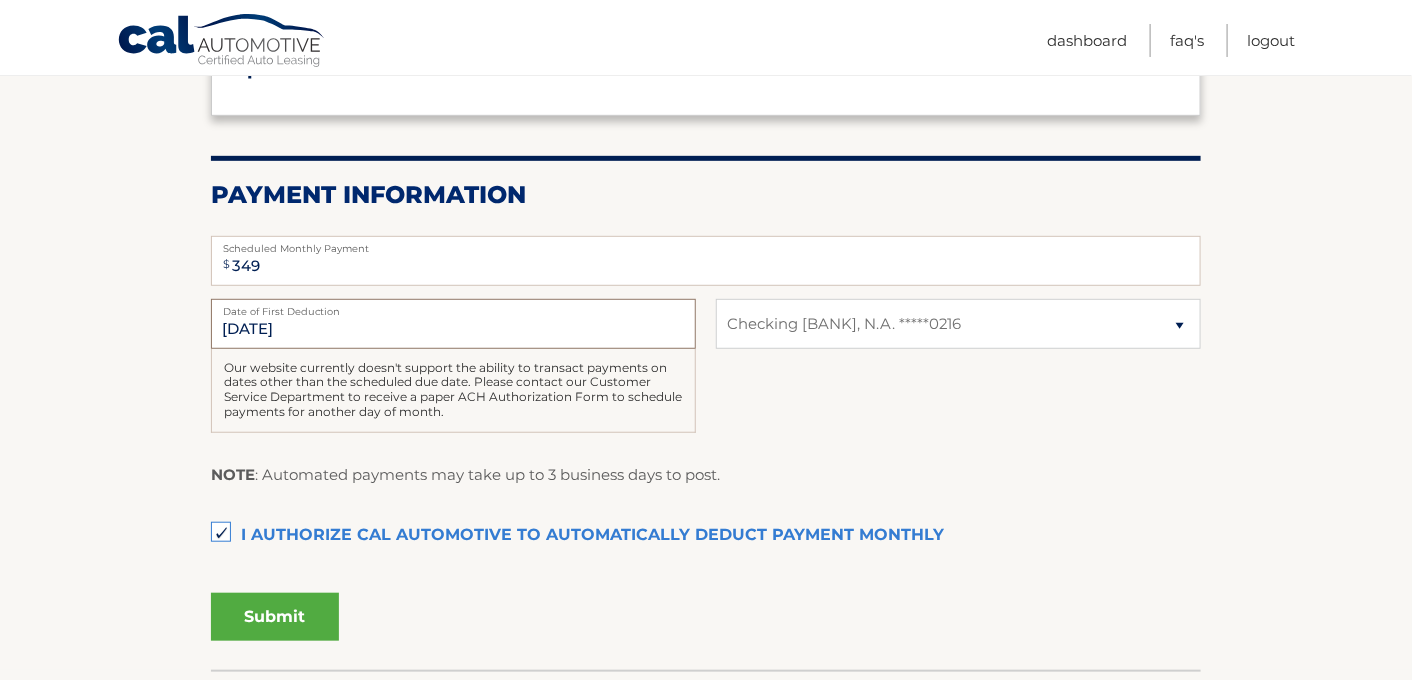 click on "[DATE]" at bounding box center (453, 324) 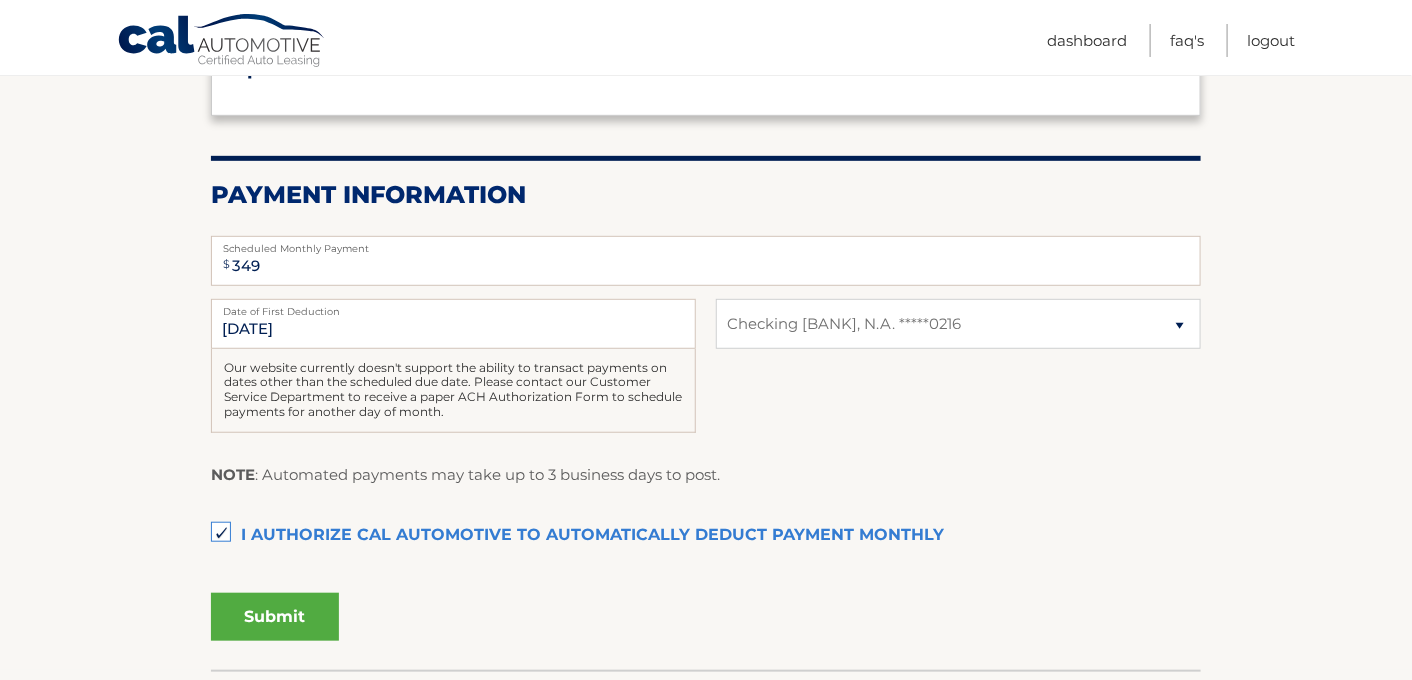 click on "Submit" at bounding box center (275, 617) 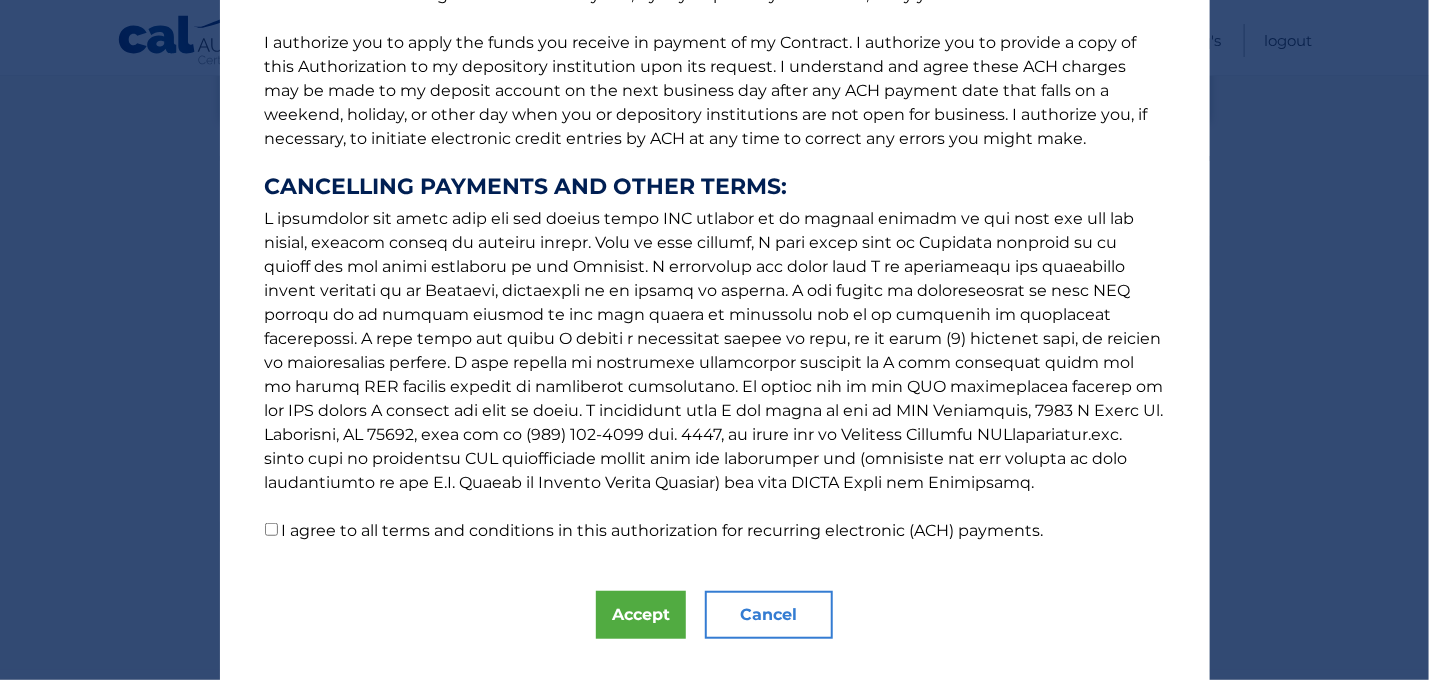 scroll, scrollTop: 288, scrollLeft: 0, axis: vertical 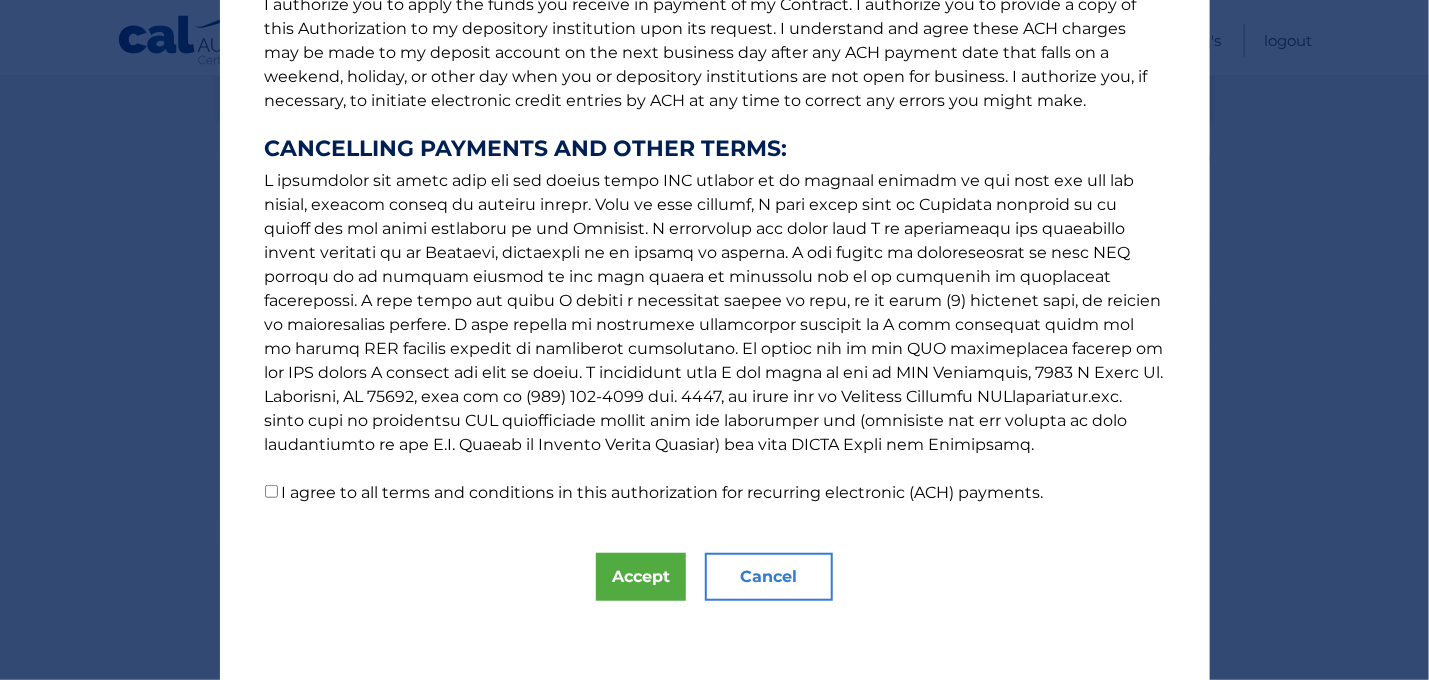 click on "I agree to all terms and conditions in this authorization for recurring electronic (ACH) payments." at bounding box center [271, 491] 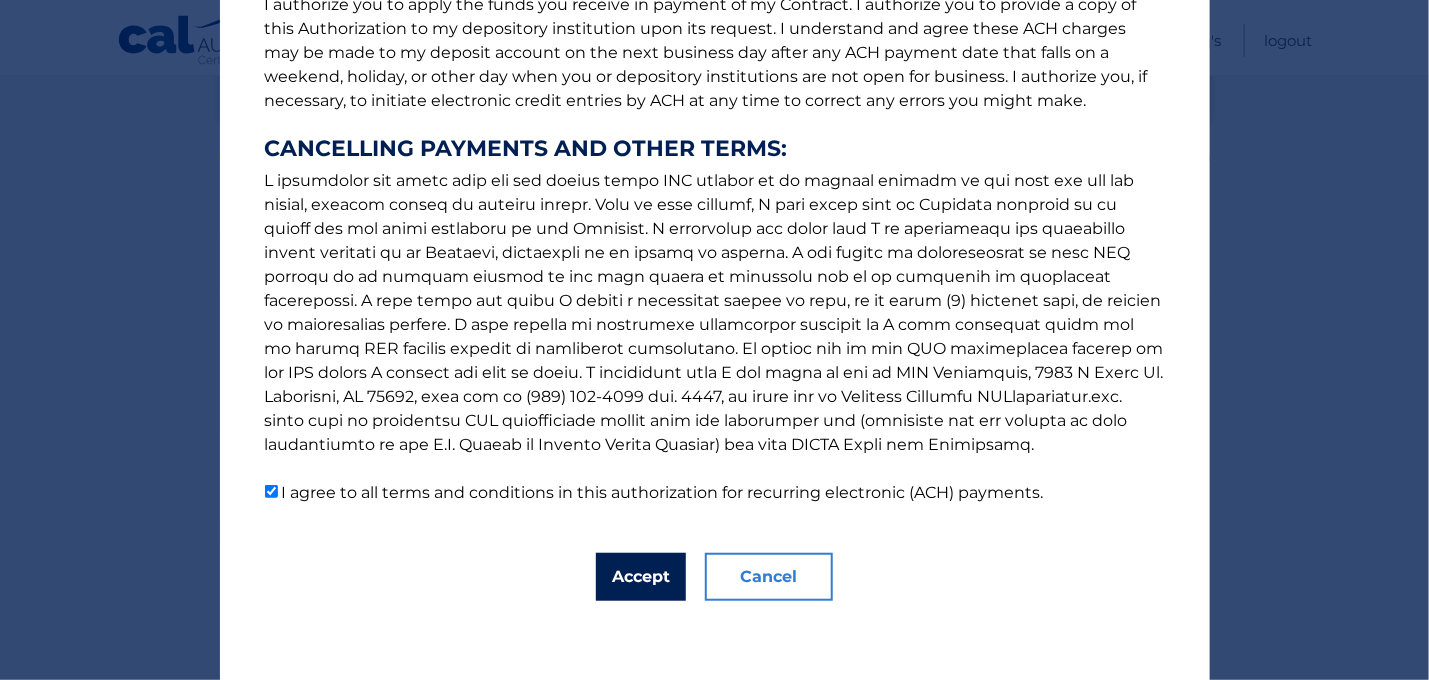 click on "Accept" at bounding box center [641, 577] 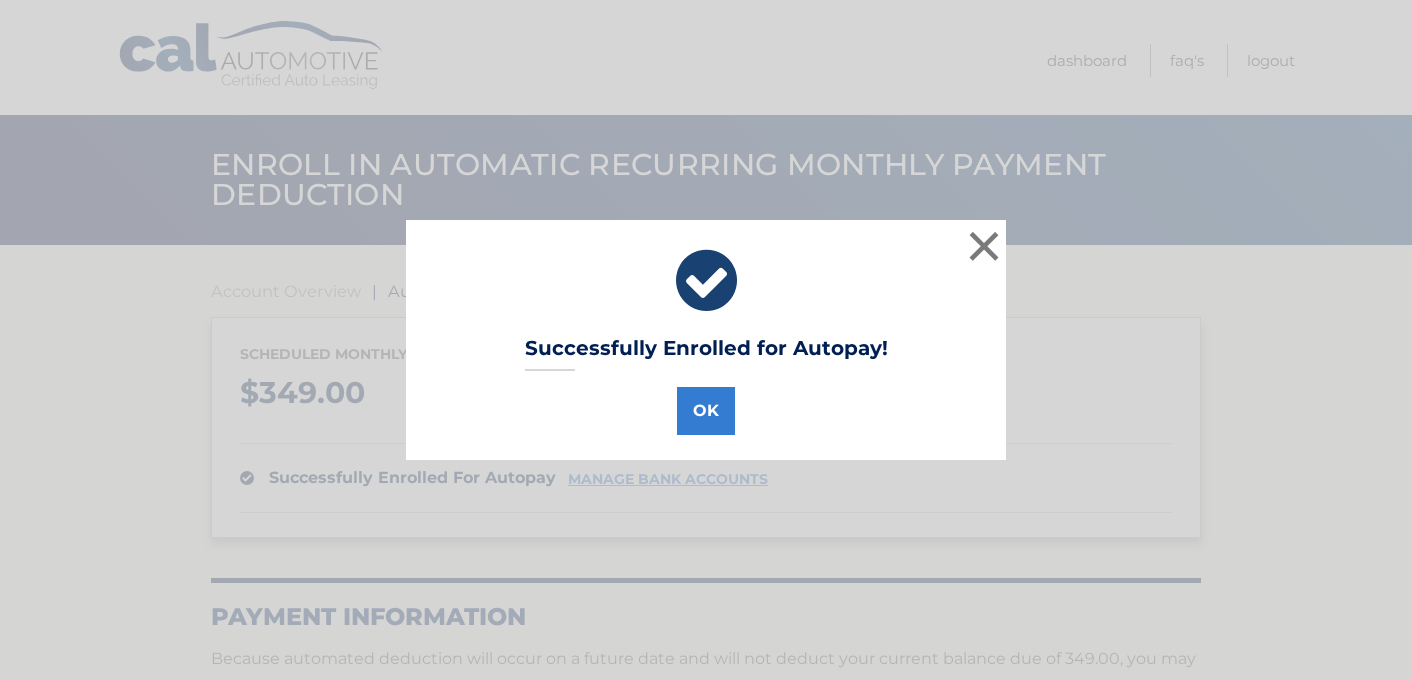 scroll, scrollTop: 0, scrollLeft: 0, axis: both 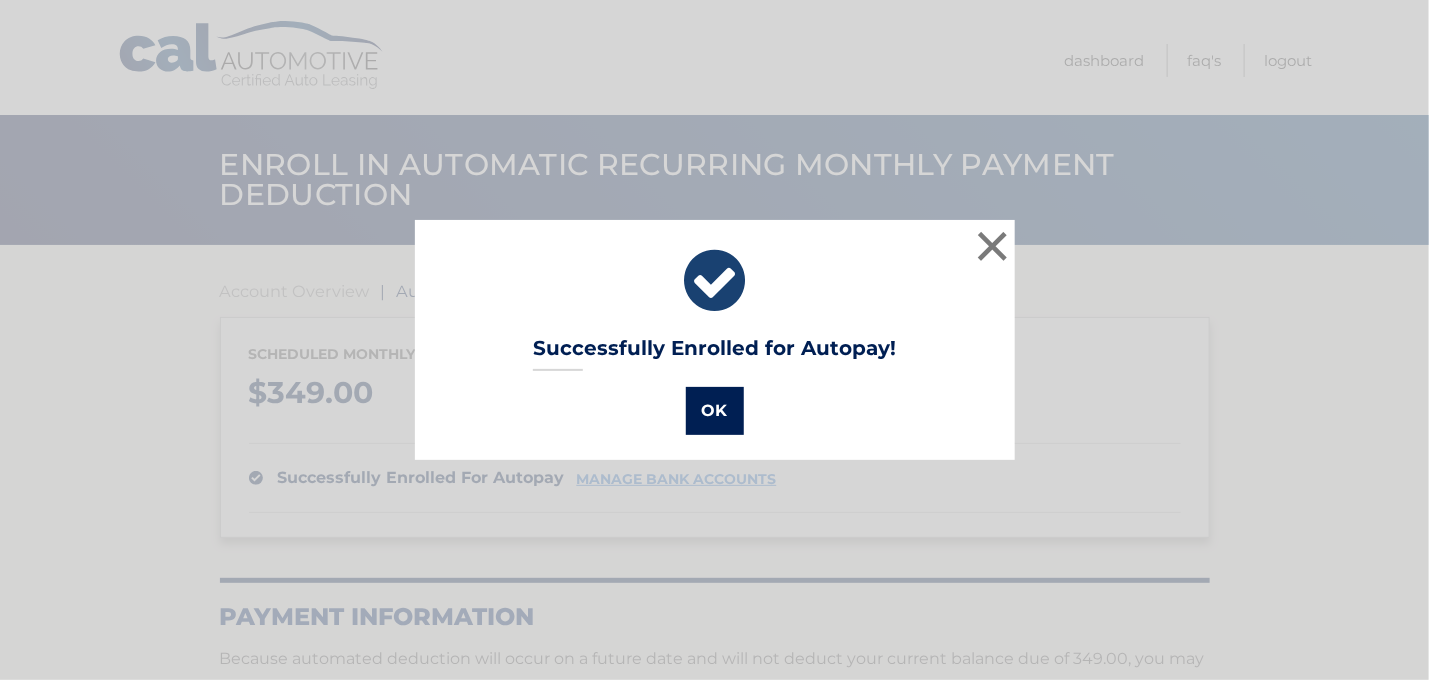 click on "OK" at bounding box center (715, 411) 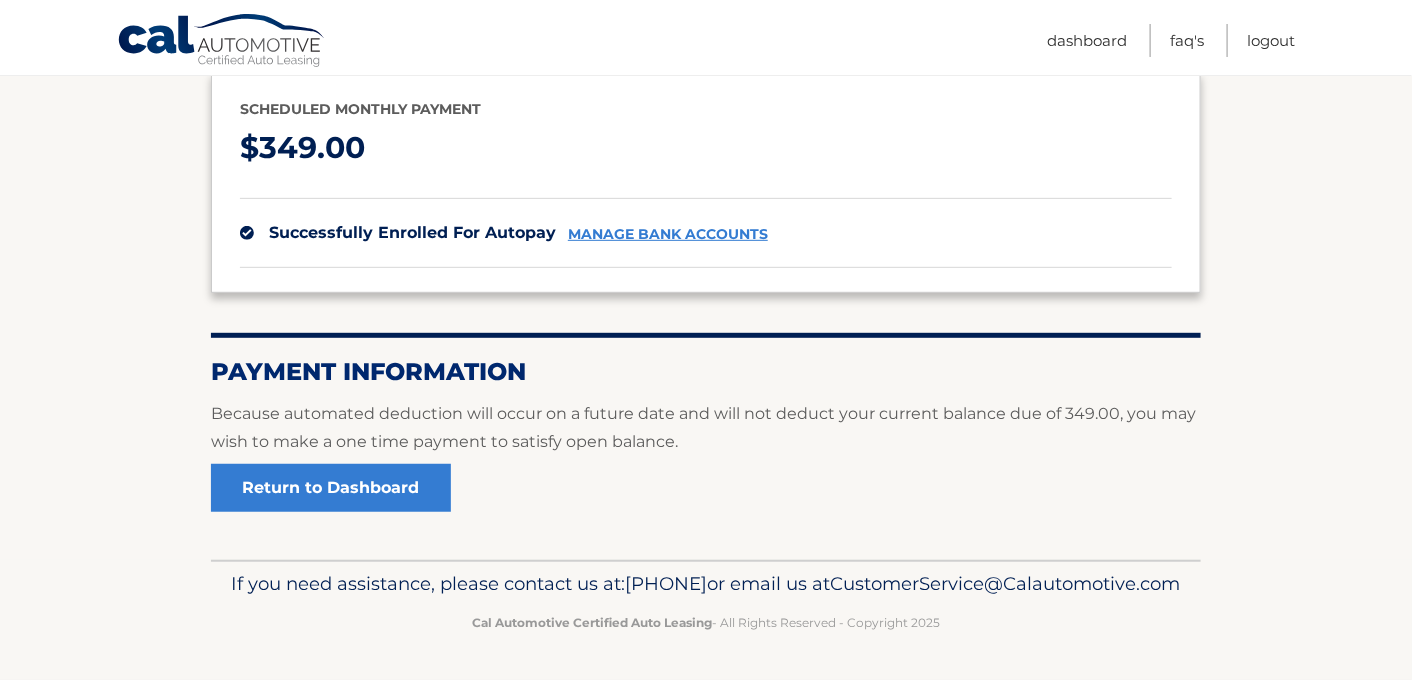 scroll, scrollTop: 275, scrollLeft: 0, axis: vertical 